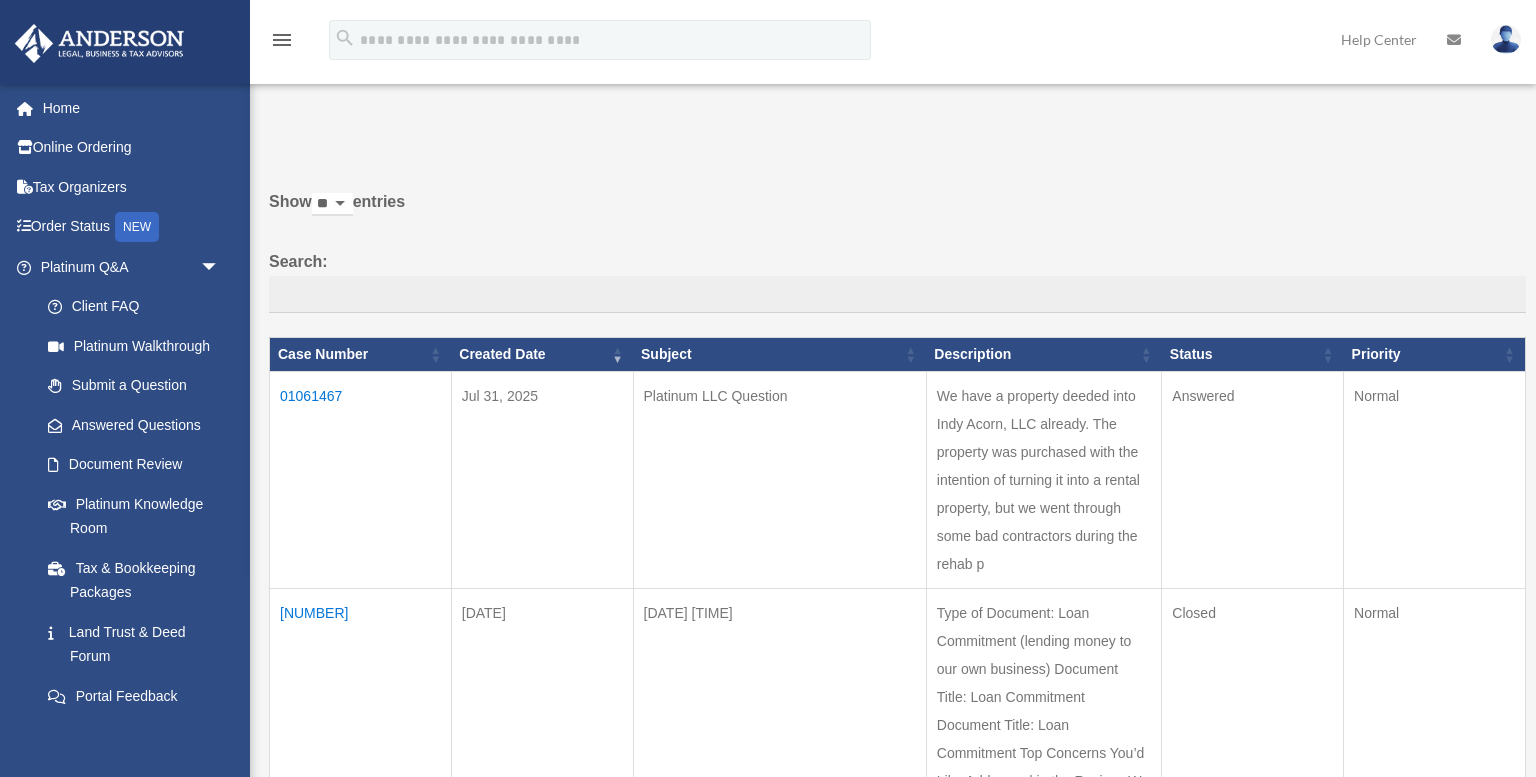 scroll, scrollTop: 0, scrollLeft: 0, axis: both 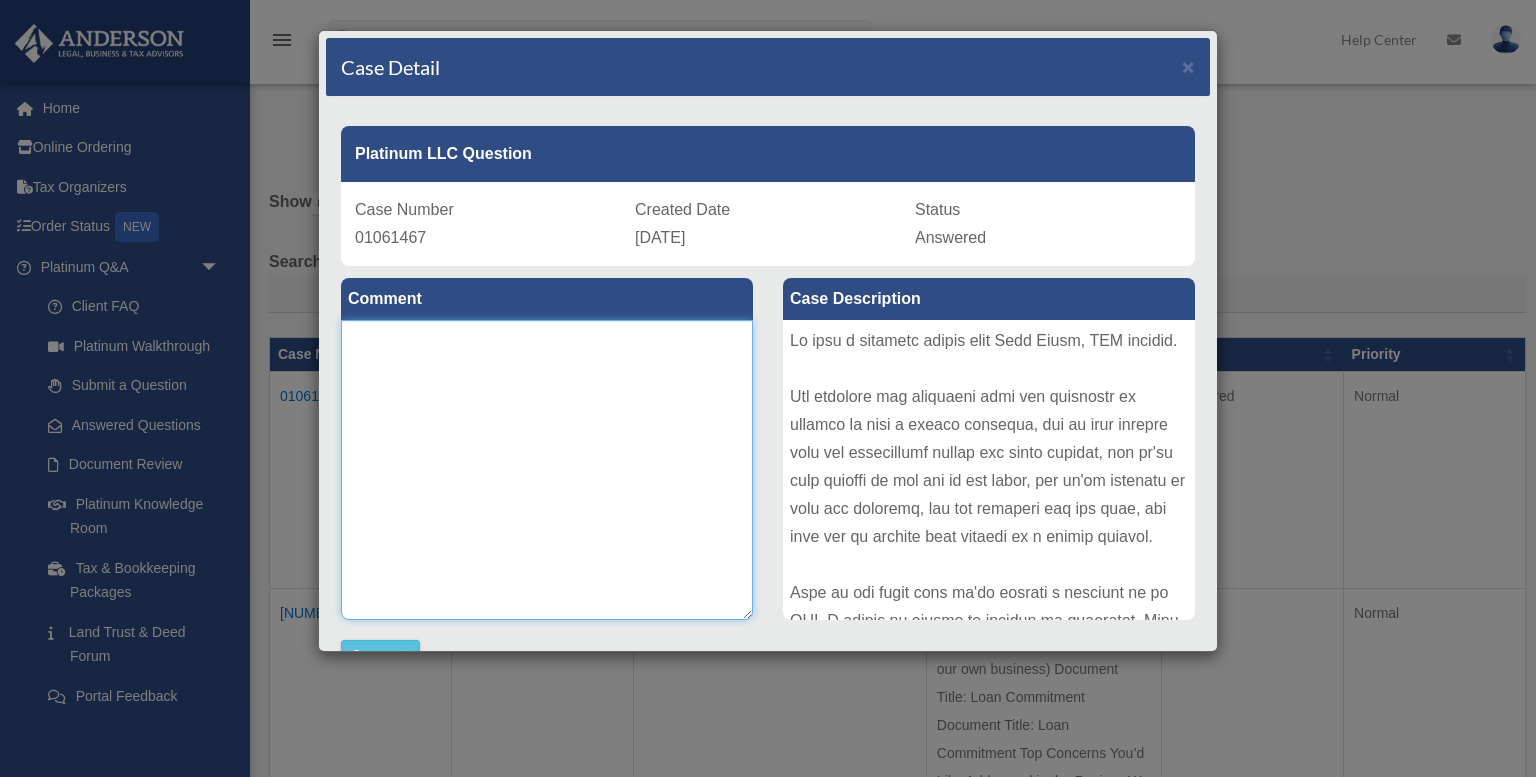 click at bounding box center [547, 470] 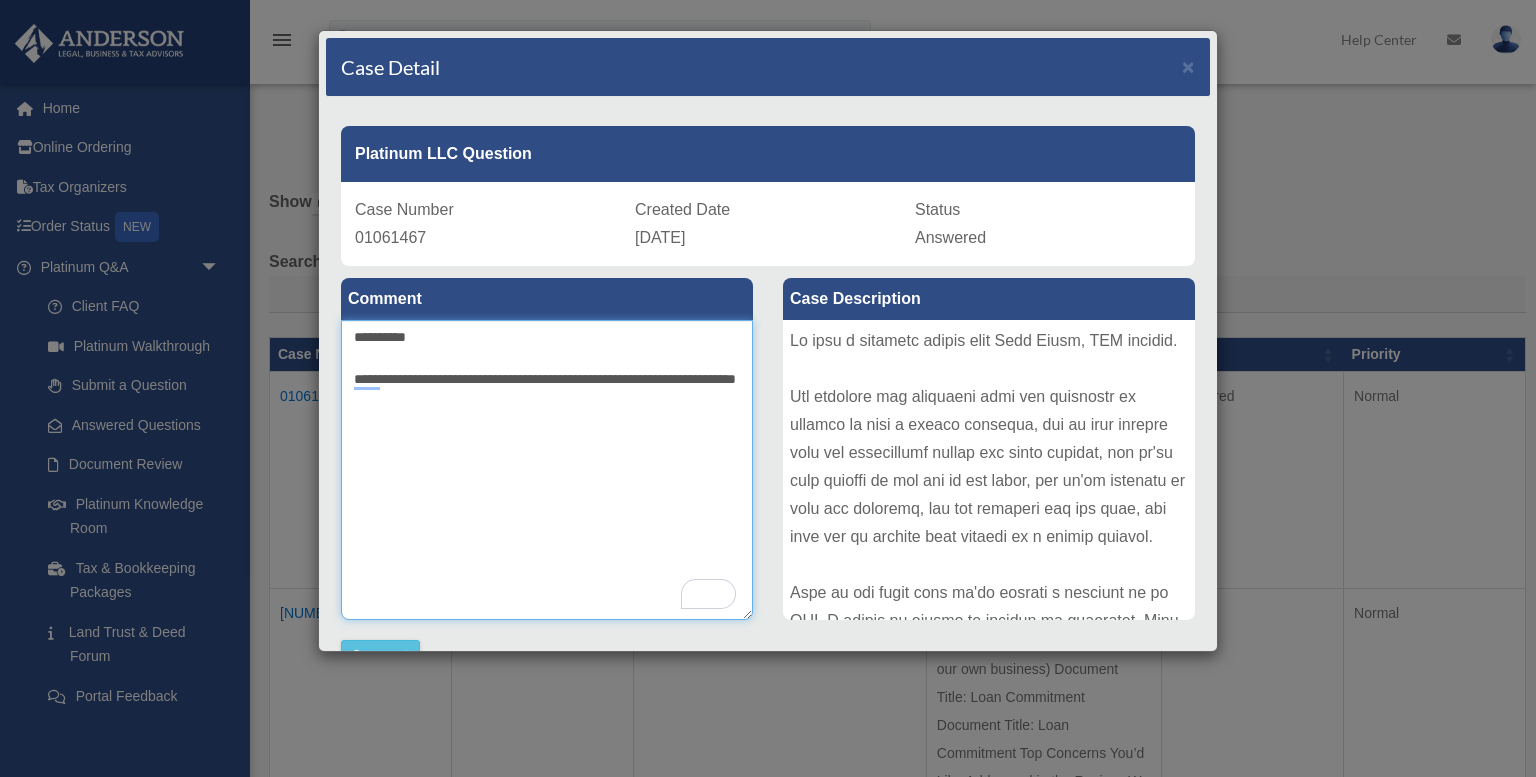 click on "**********" at bounding box center (547, 470) 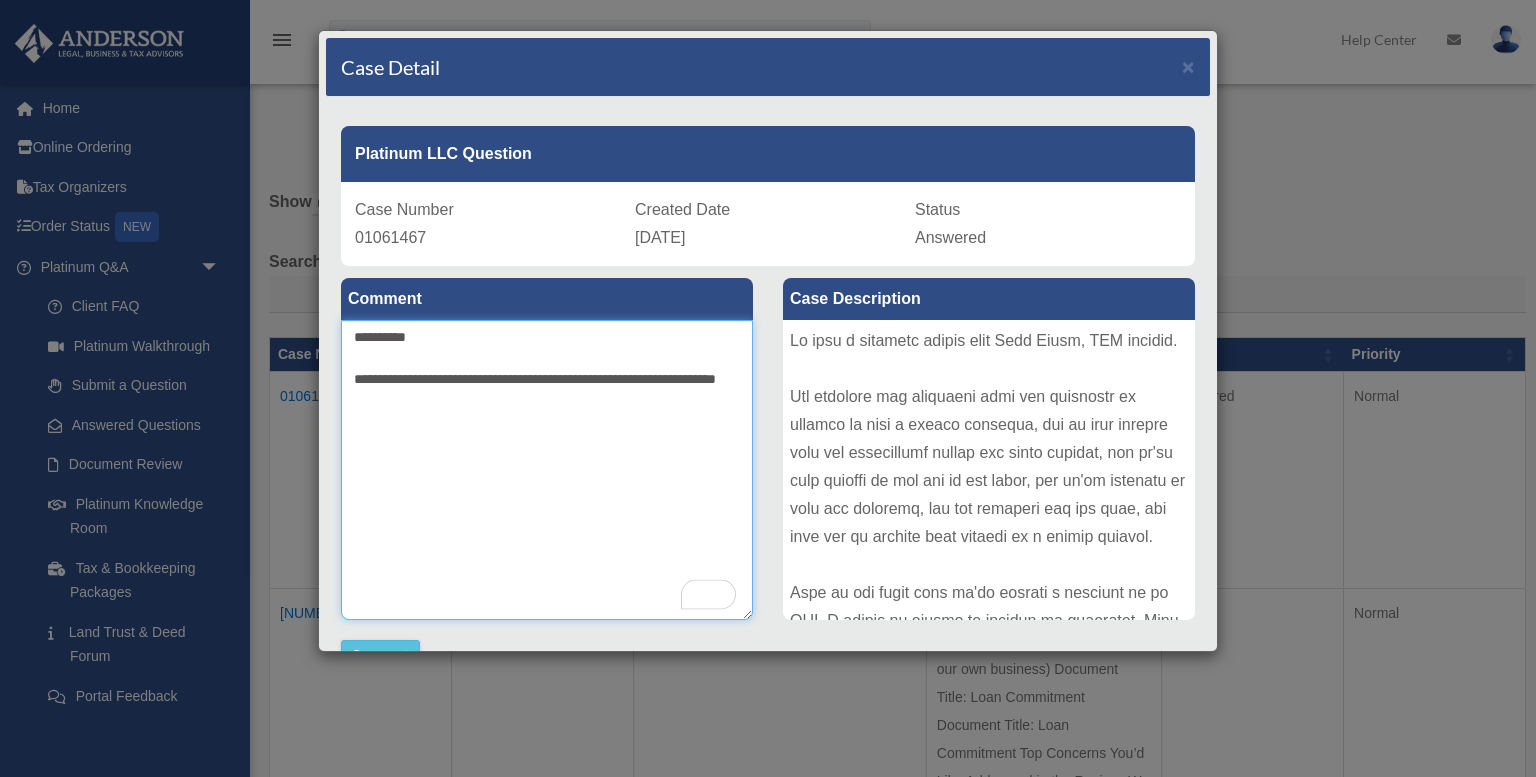 click on "**********" at bounding box center (547, 470) 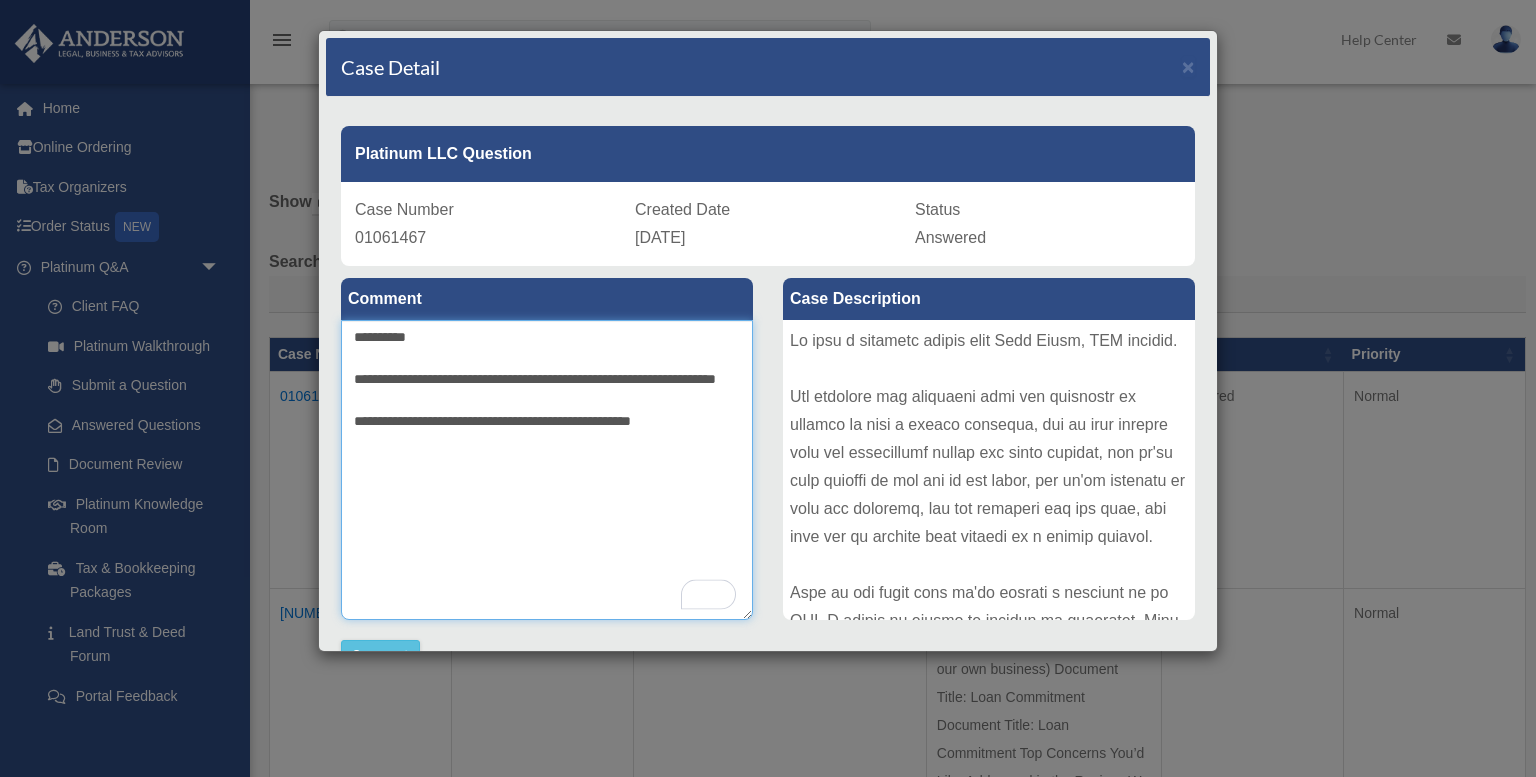 click on "**********" at bounding box center (547, 470) 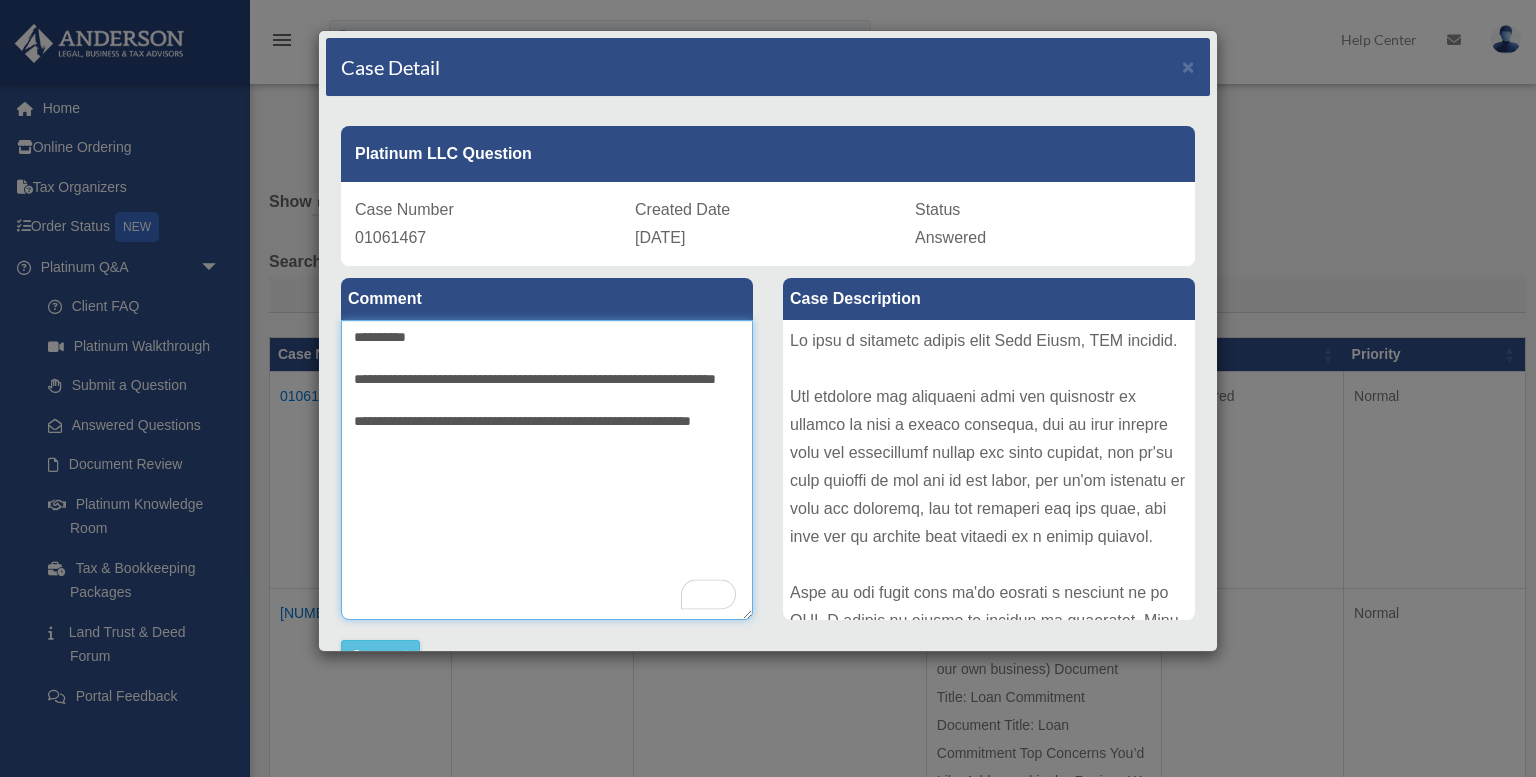 click on "**********" at bounding box center [547, 470] 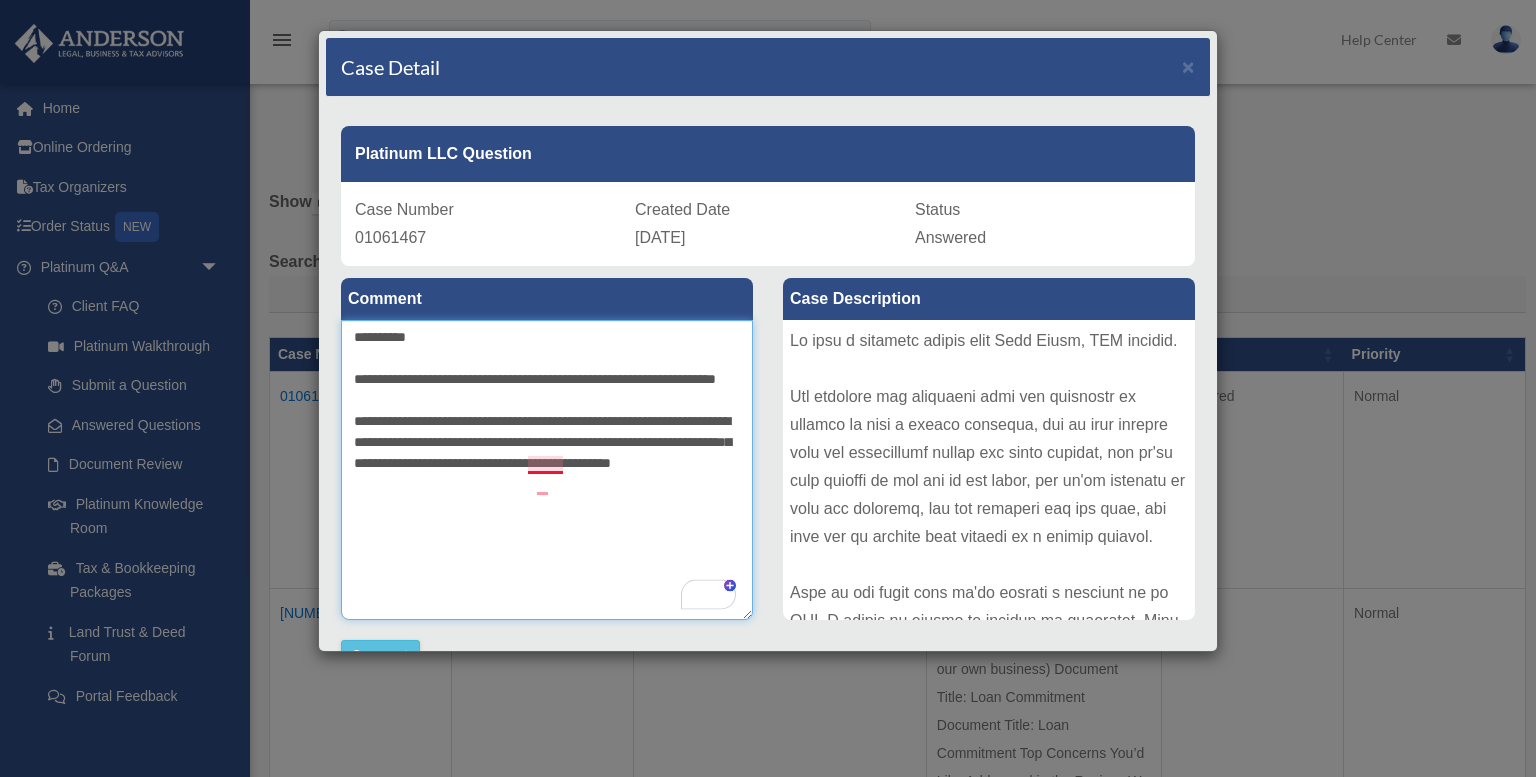 click on "**********" at bounding box center (547, 470) 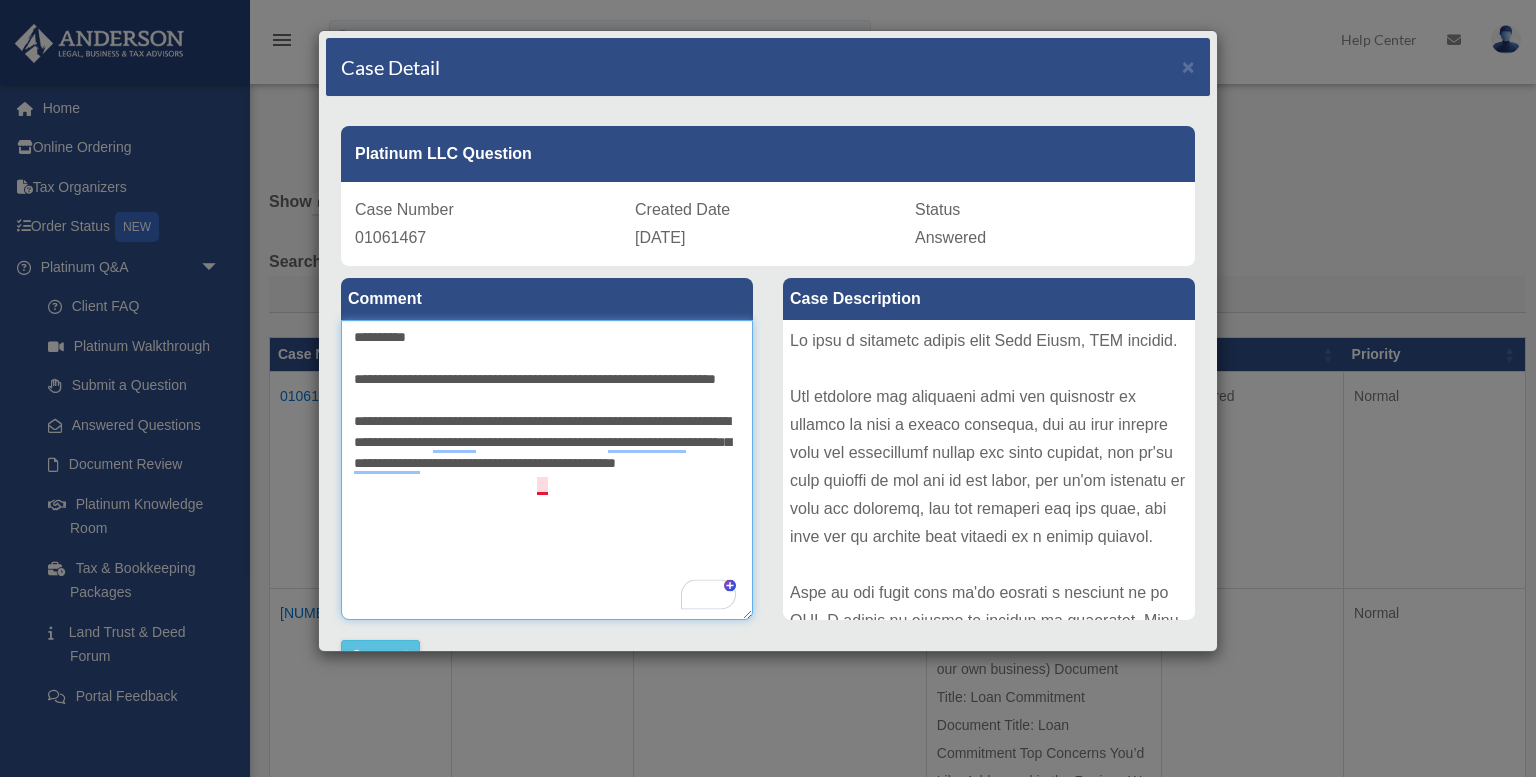click on "**********" at bounding box center [547, 470] 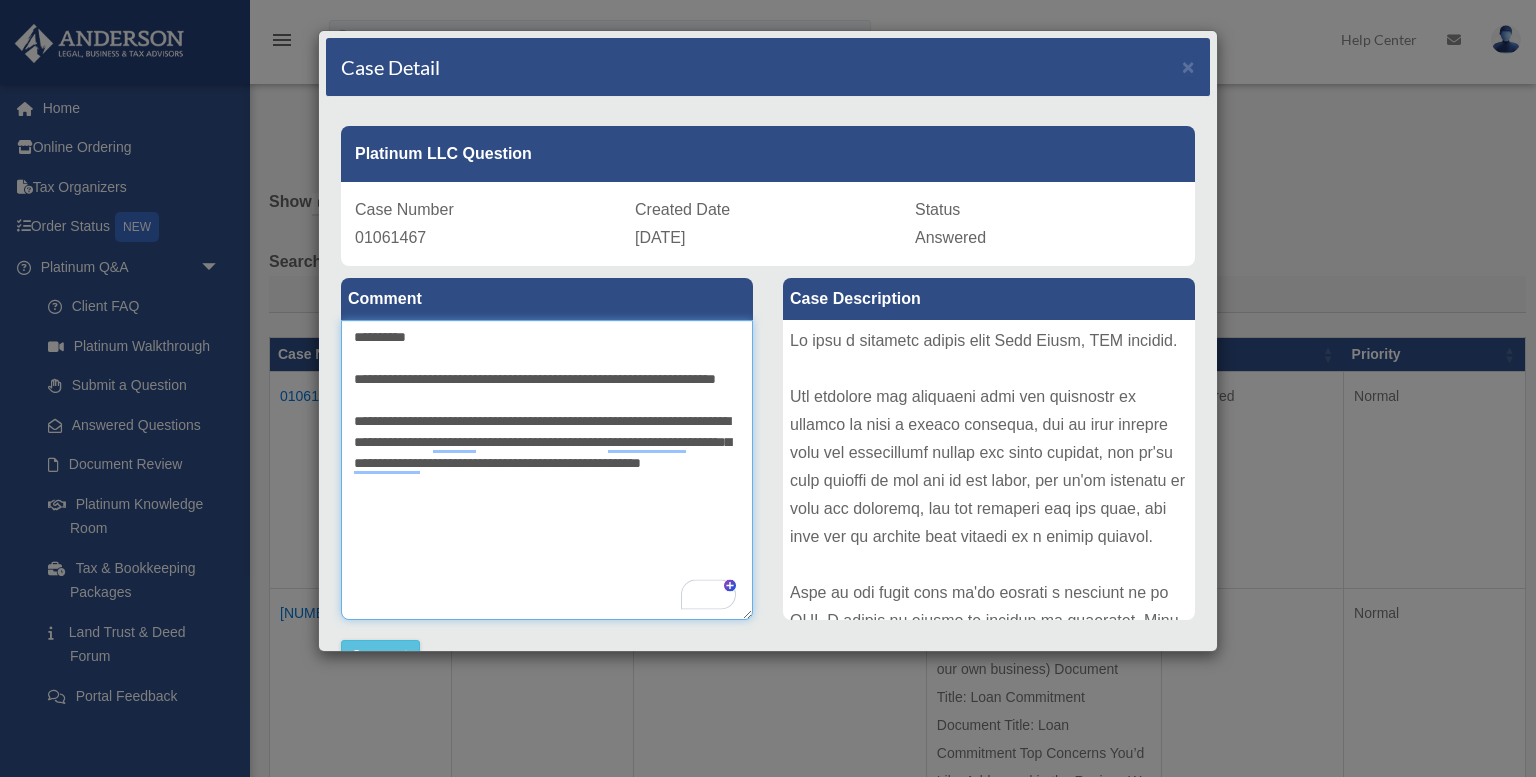 click on "**********" at bounding box center [547, 470] 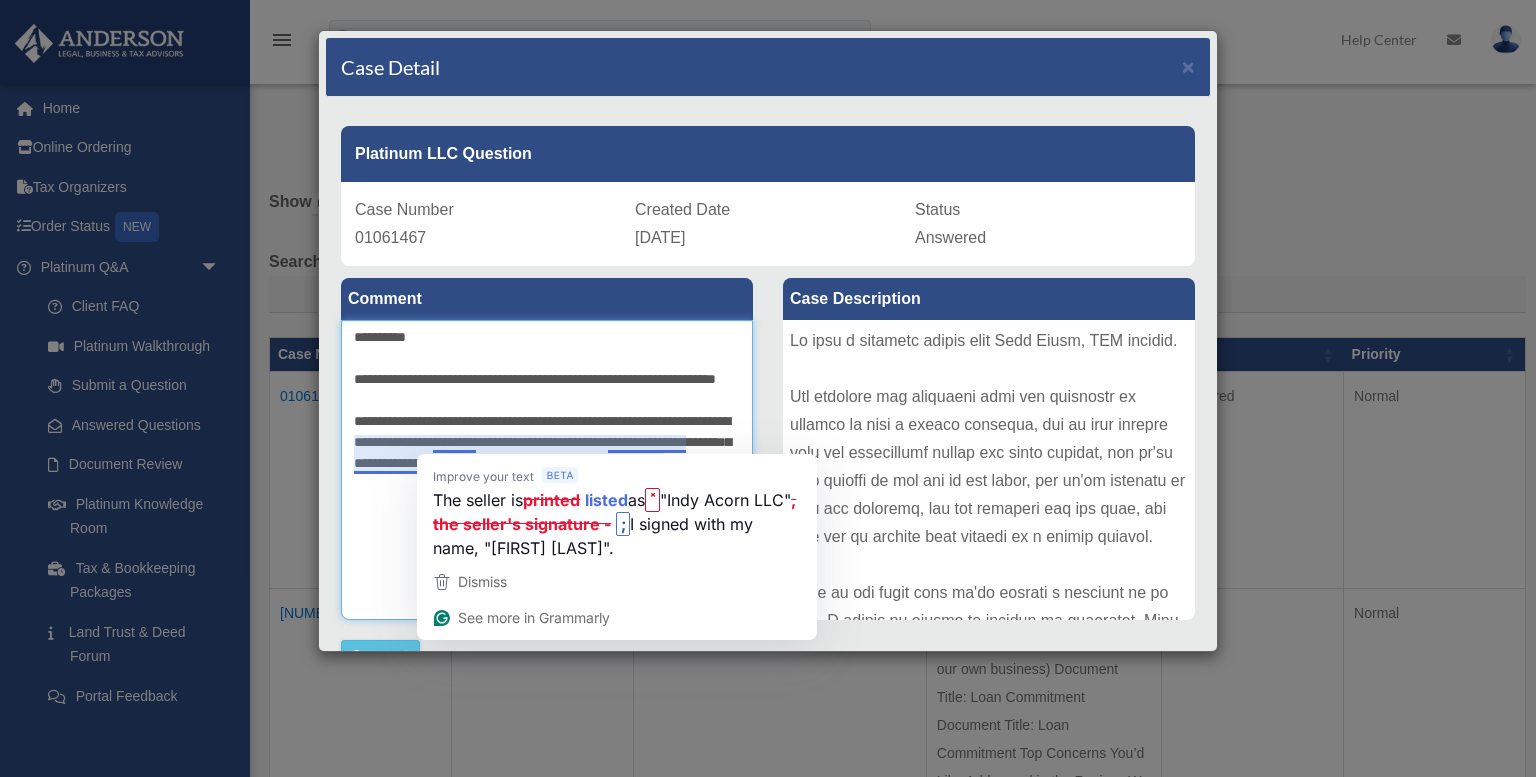 click on "**********" at bounding box center (547, 470) 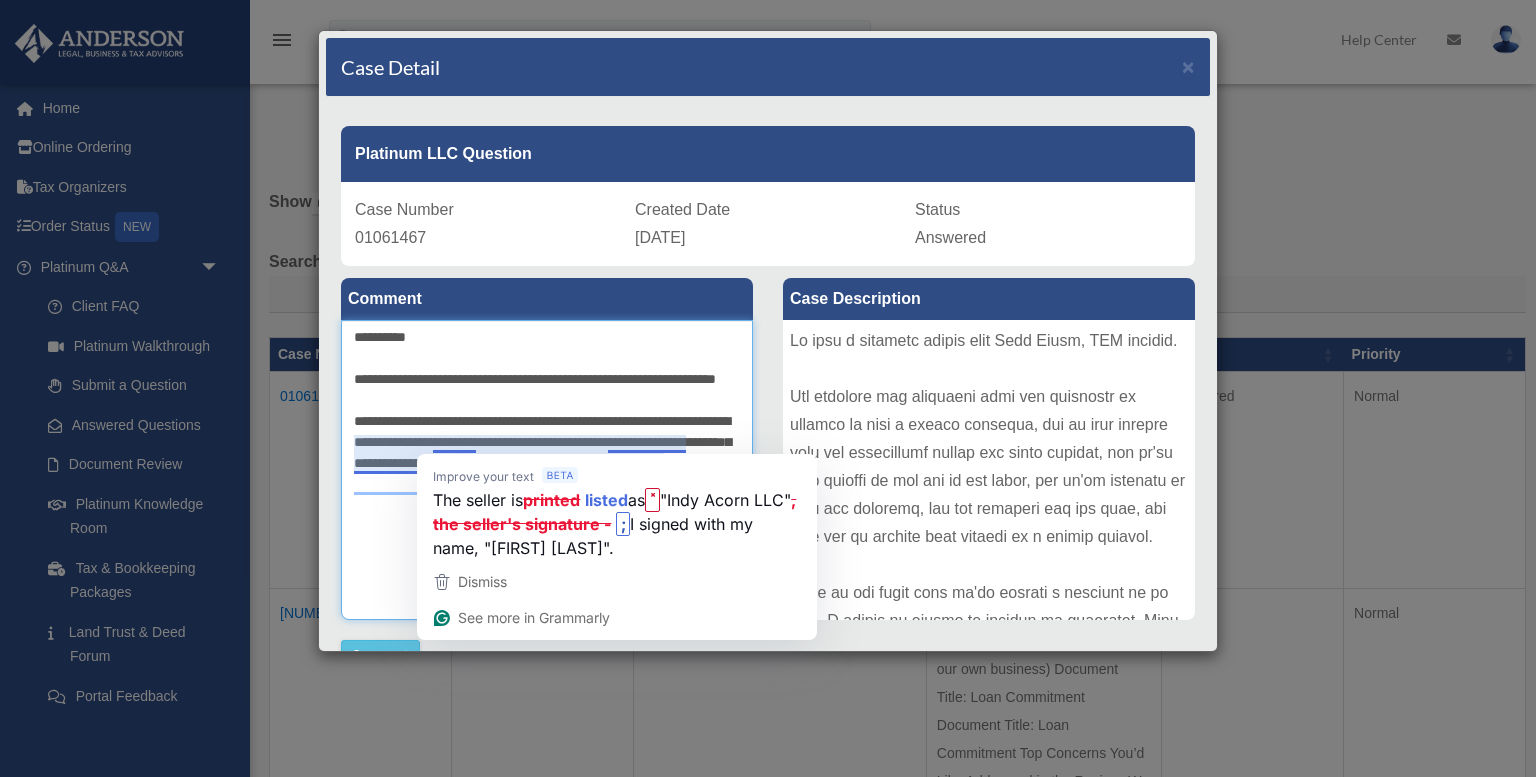 click on "**********" at bounding box center [547, 470] 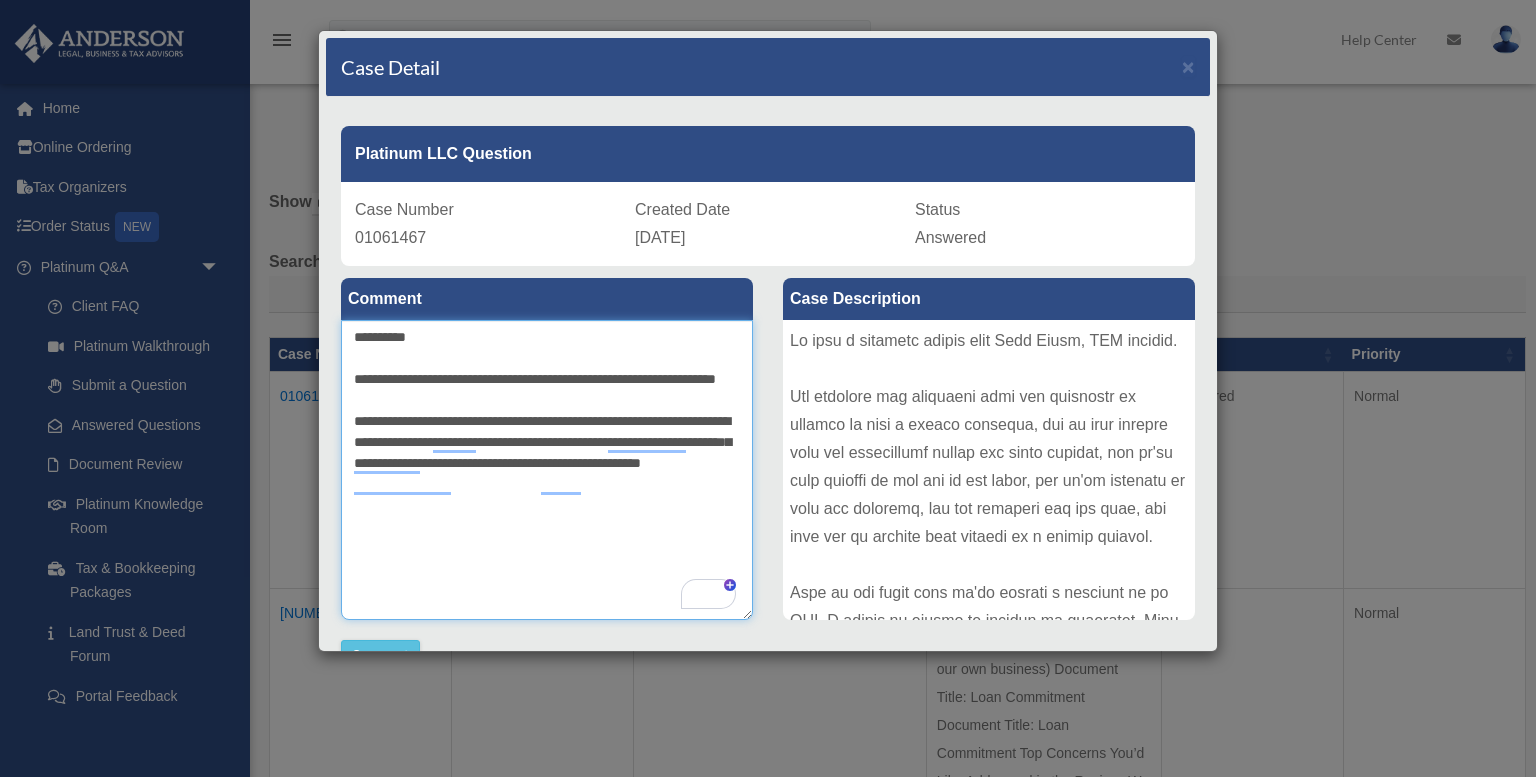 click on "**********" at bounding box center [547, 470] 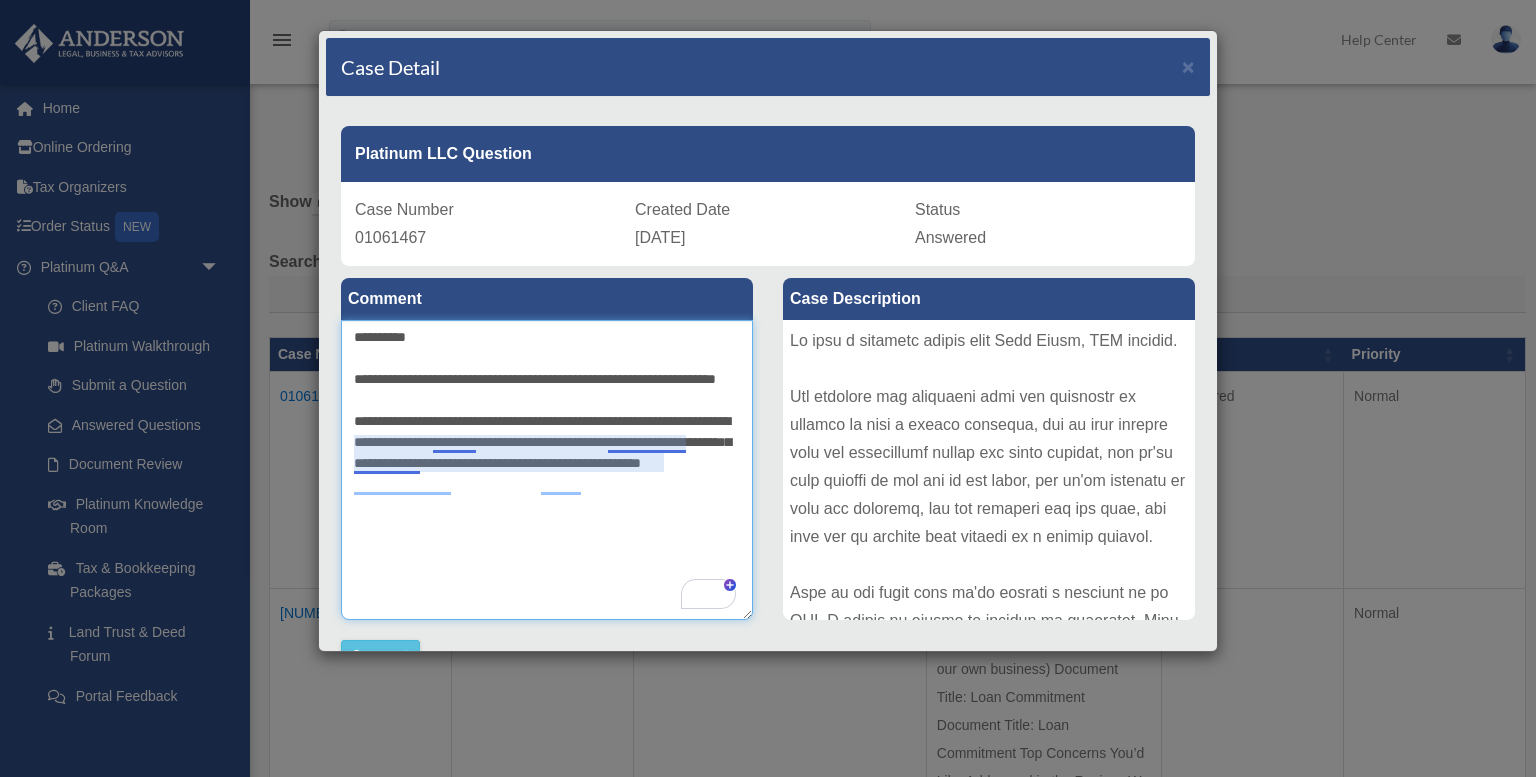 click on "**********" at bounding box center [547, 470] 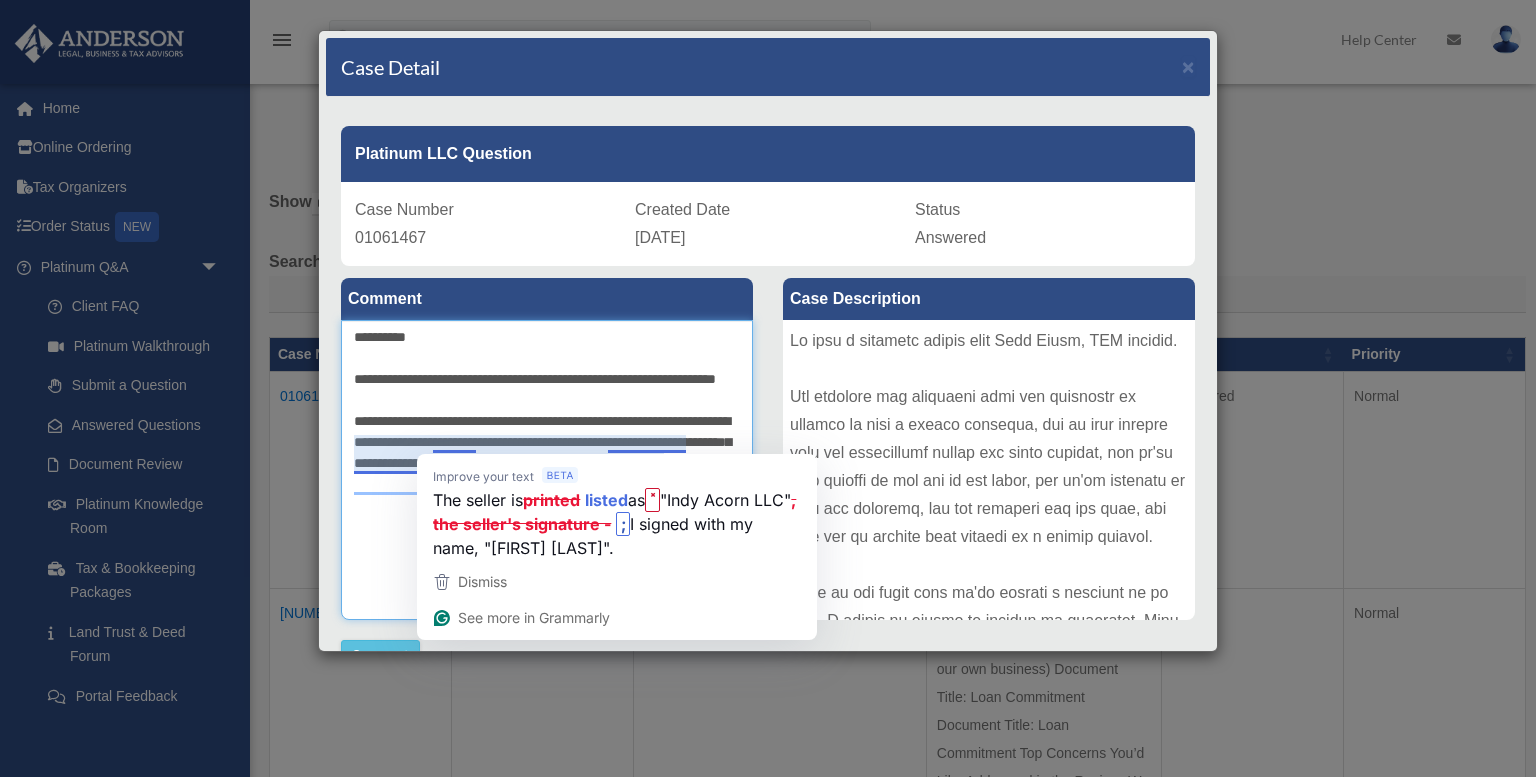 click on "**********" at bounding box center [547, 470] 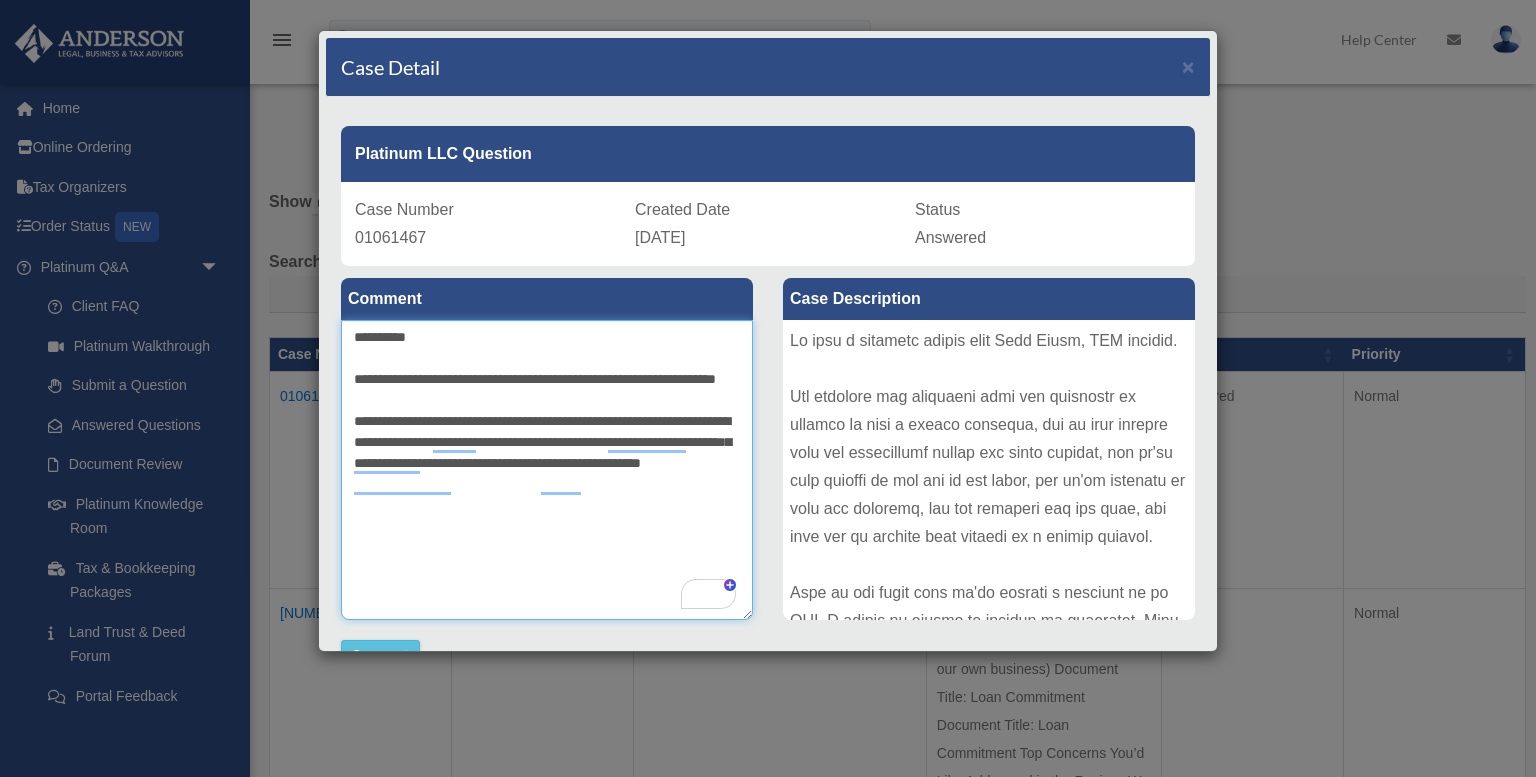 click on "**********" at bounding box center (547, 470) 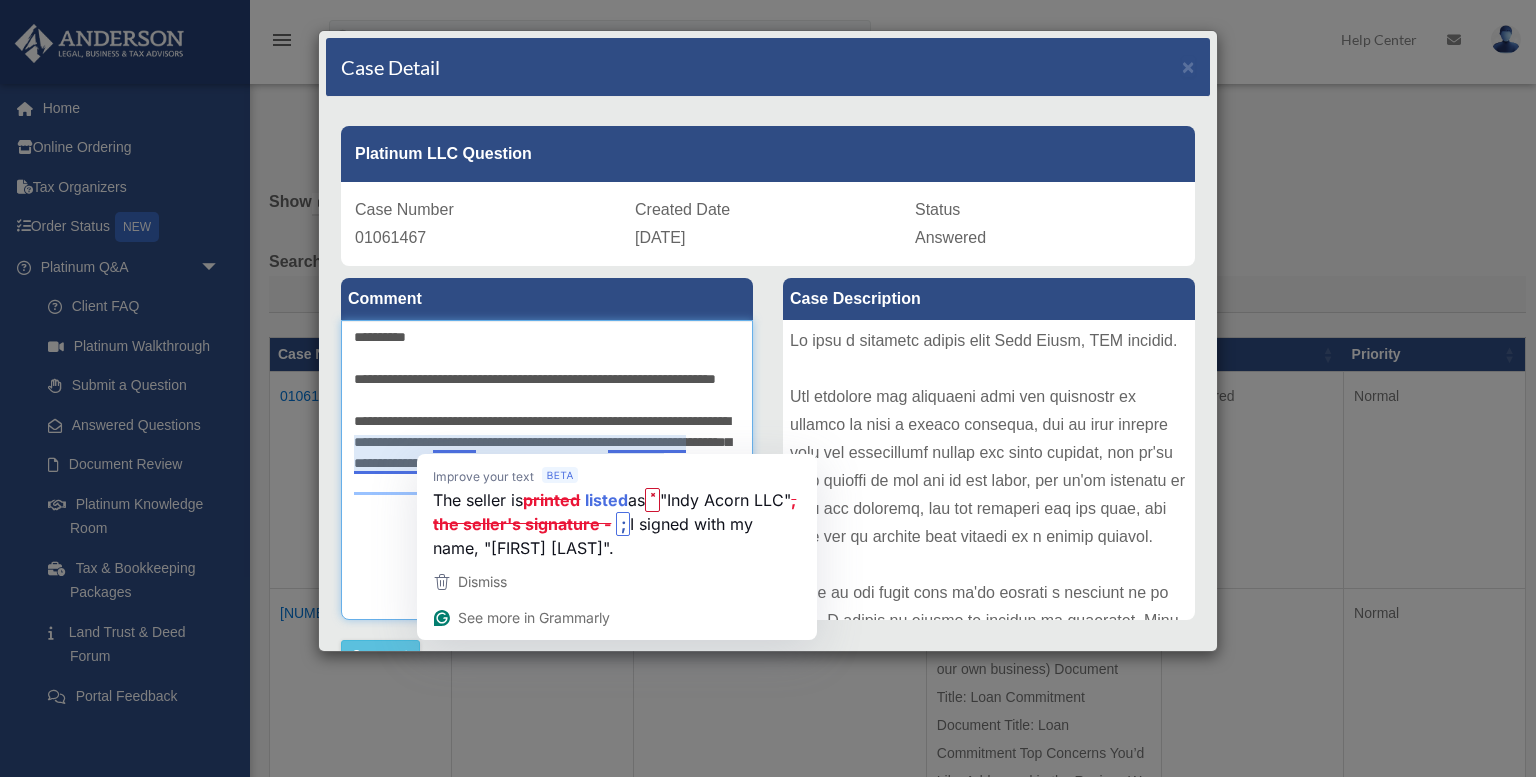 click on "**********" at bounding box center (547, 470) 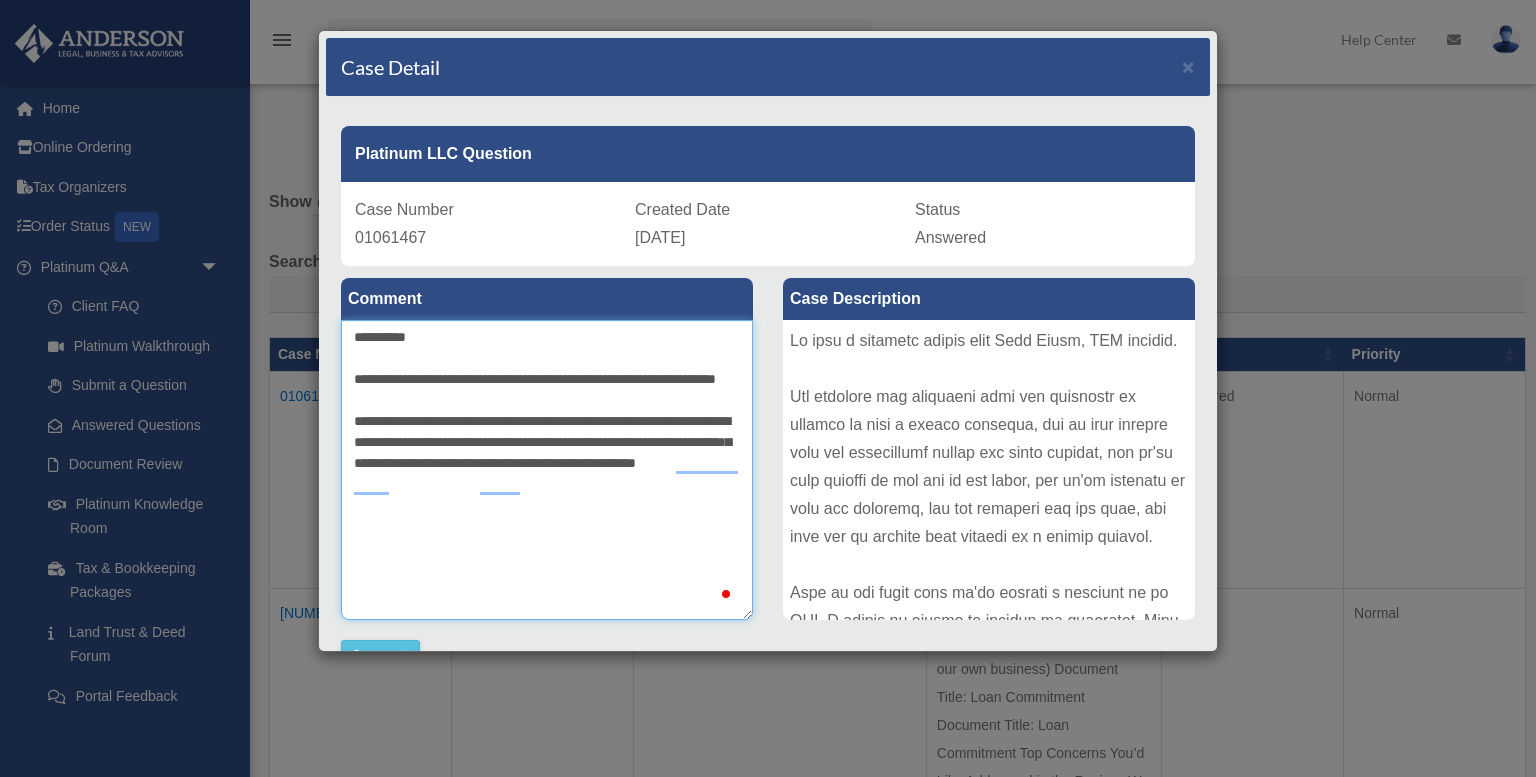 click on "**********" at bounding box center [547, 470] 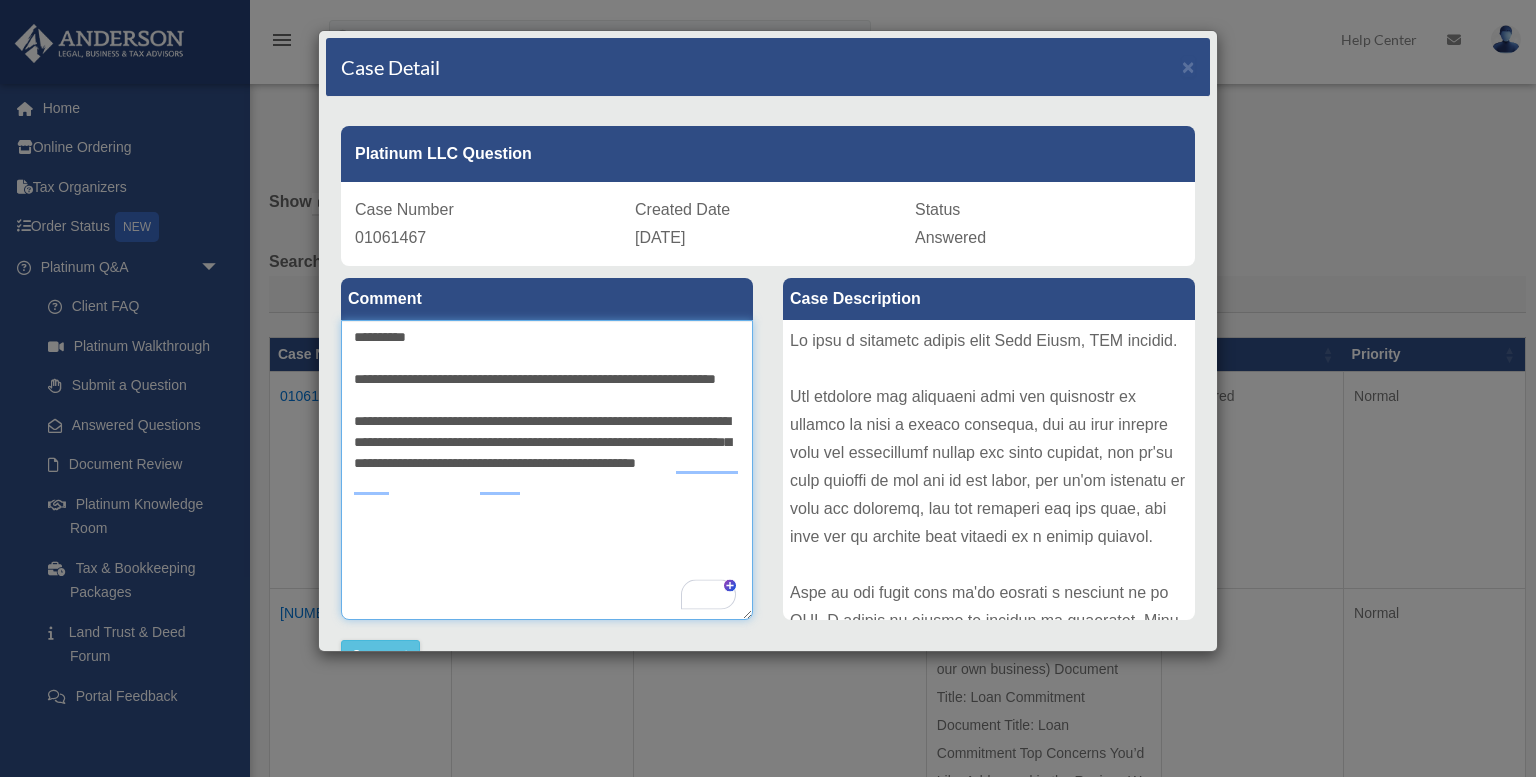 click on "**********" at bounding box center [547, 470] 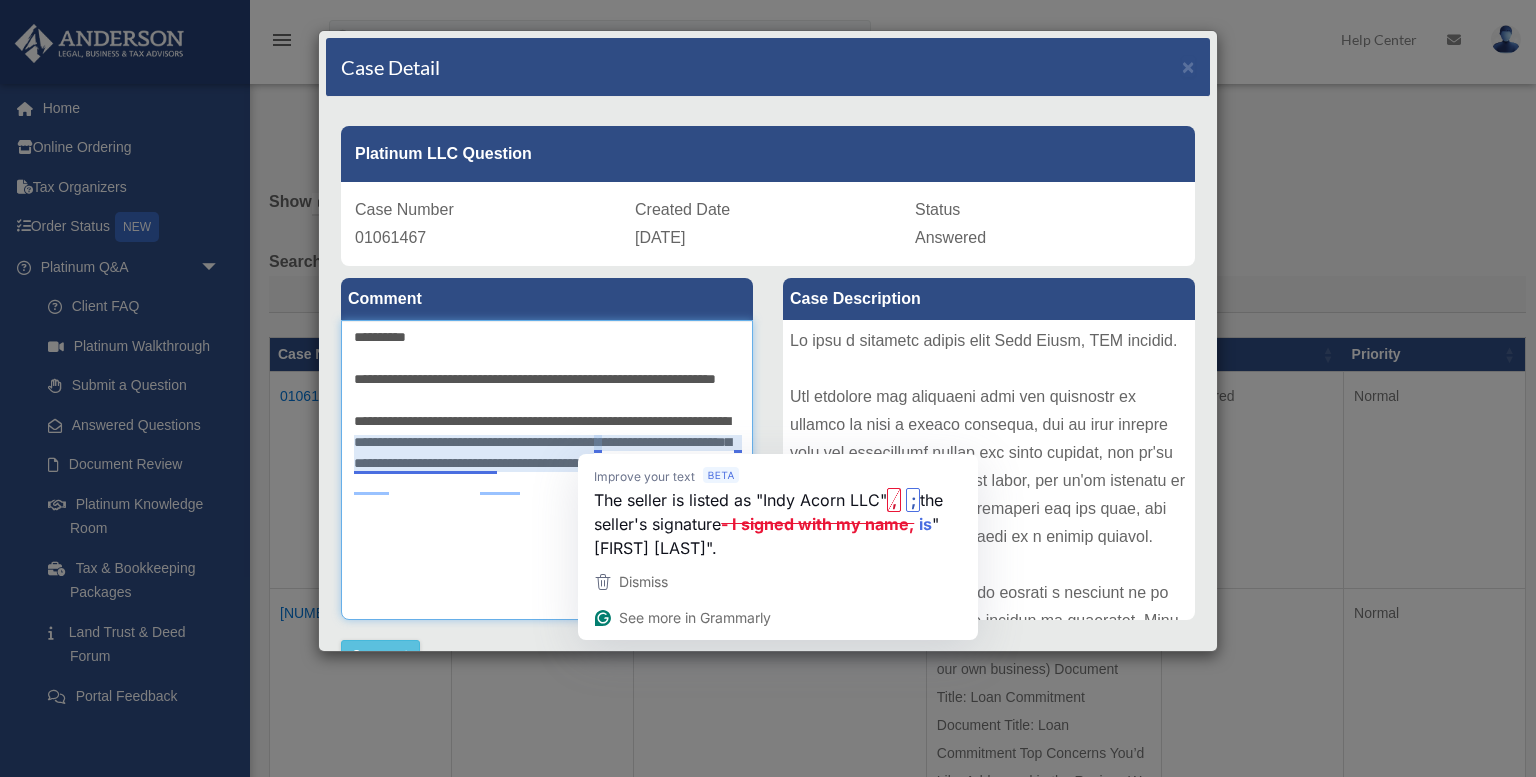 click on "**********" at bounding box center [547, 470] 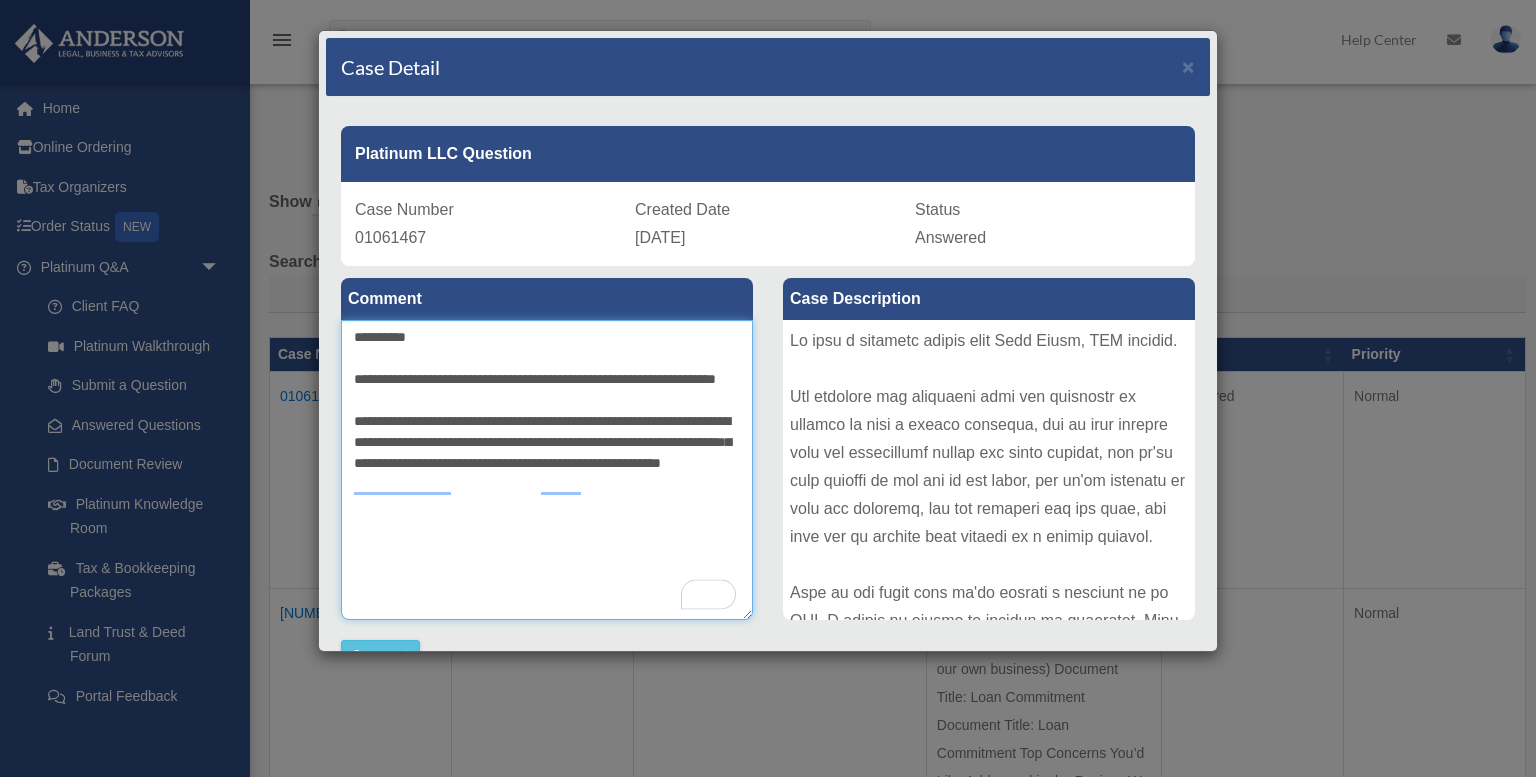 click on "**********" at bounding box center (547, 470) 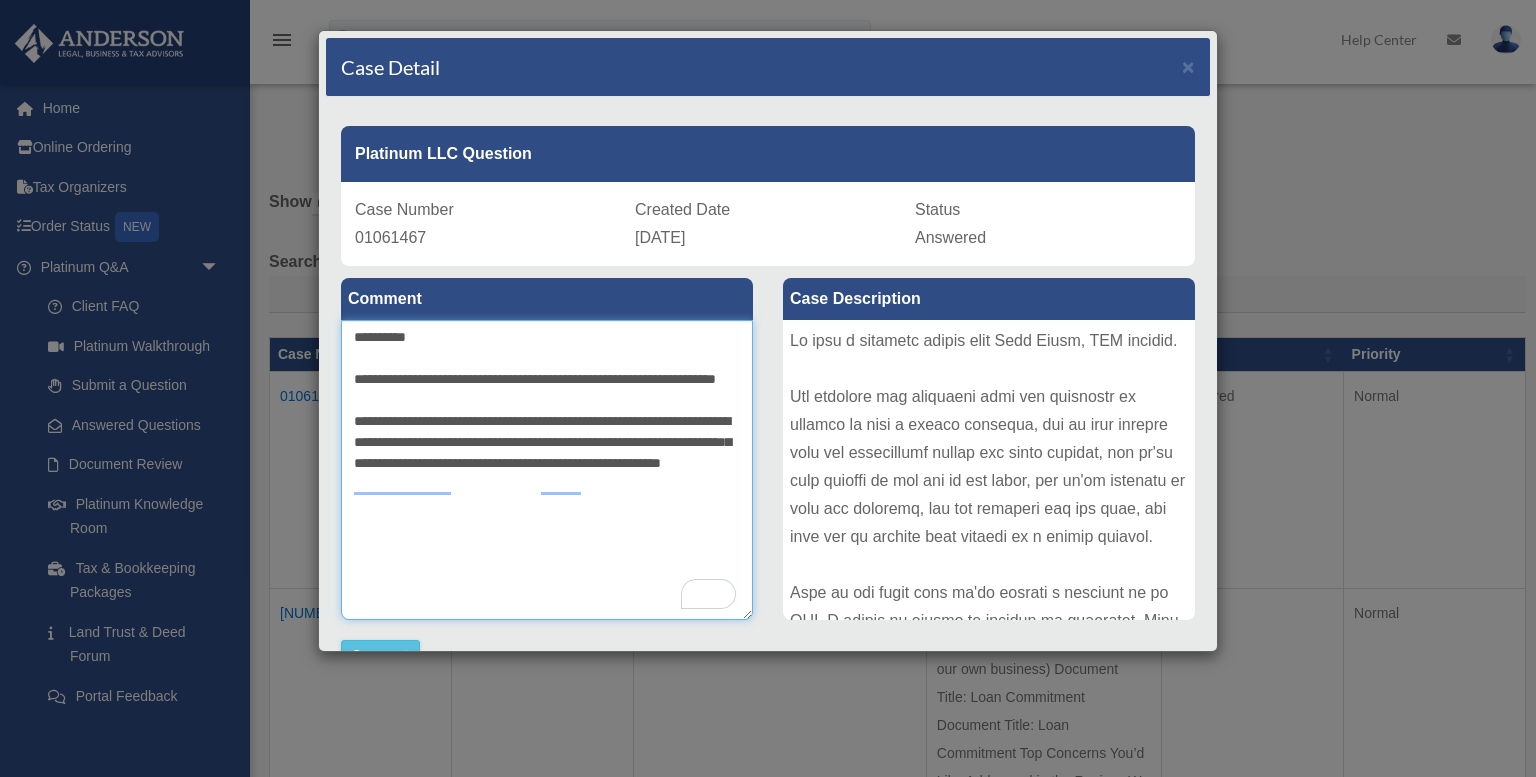 drag, startPoint x: 423, startPoint y: 464, endPoint x: 411, endPoint y: 464, distance: 12 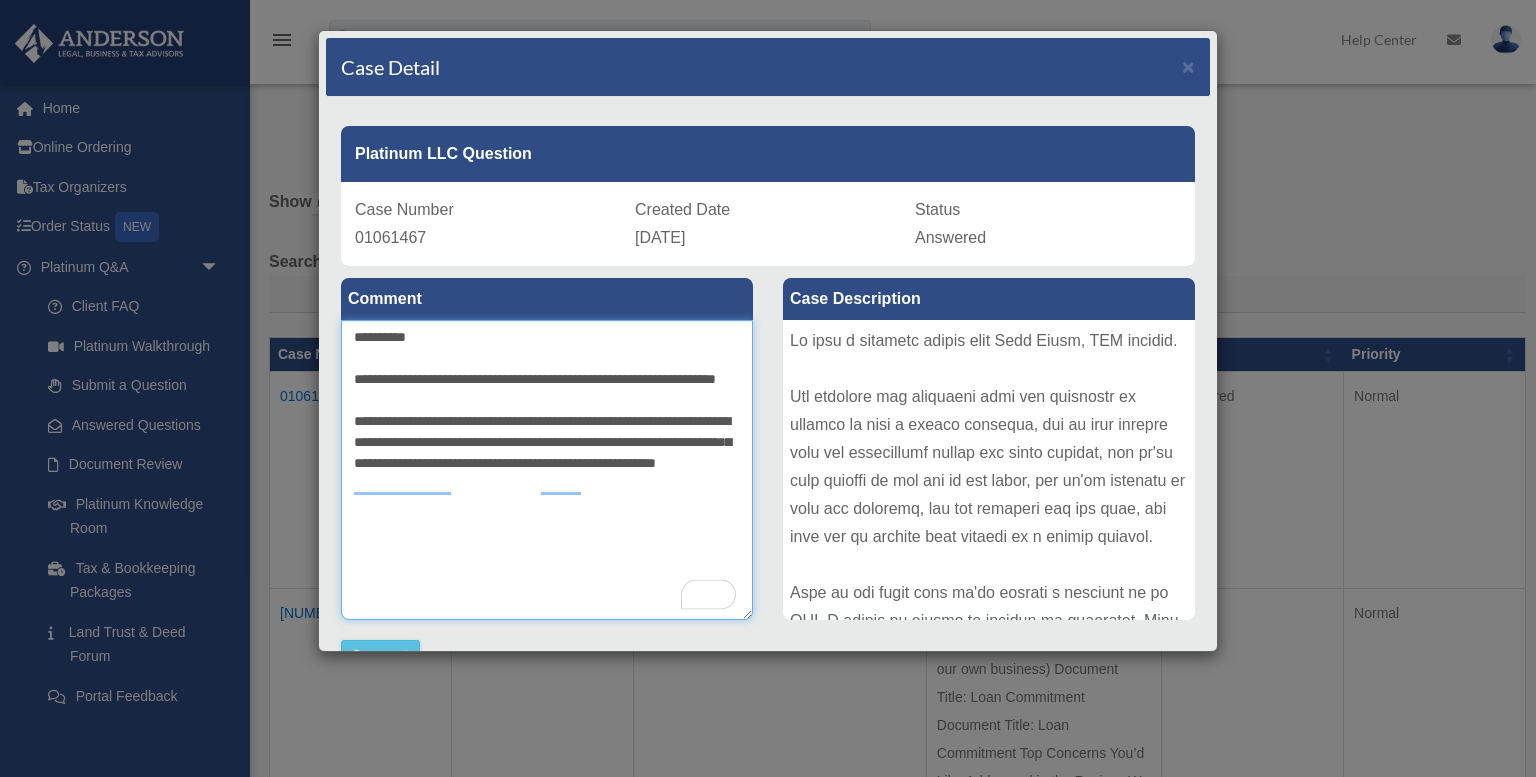 click on "**********" at bounding box center [547, 470] 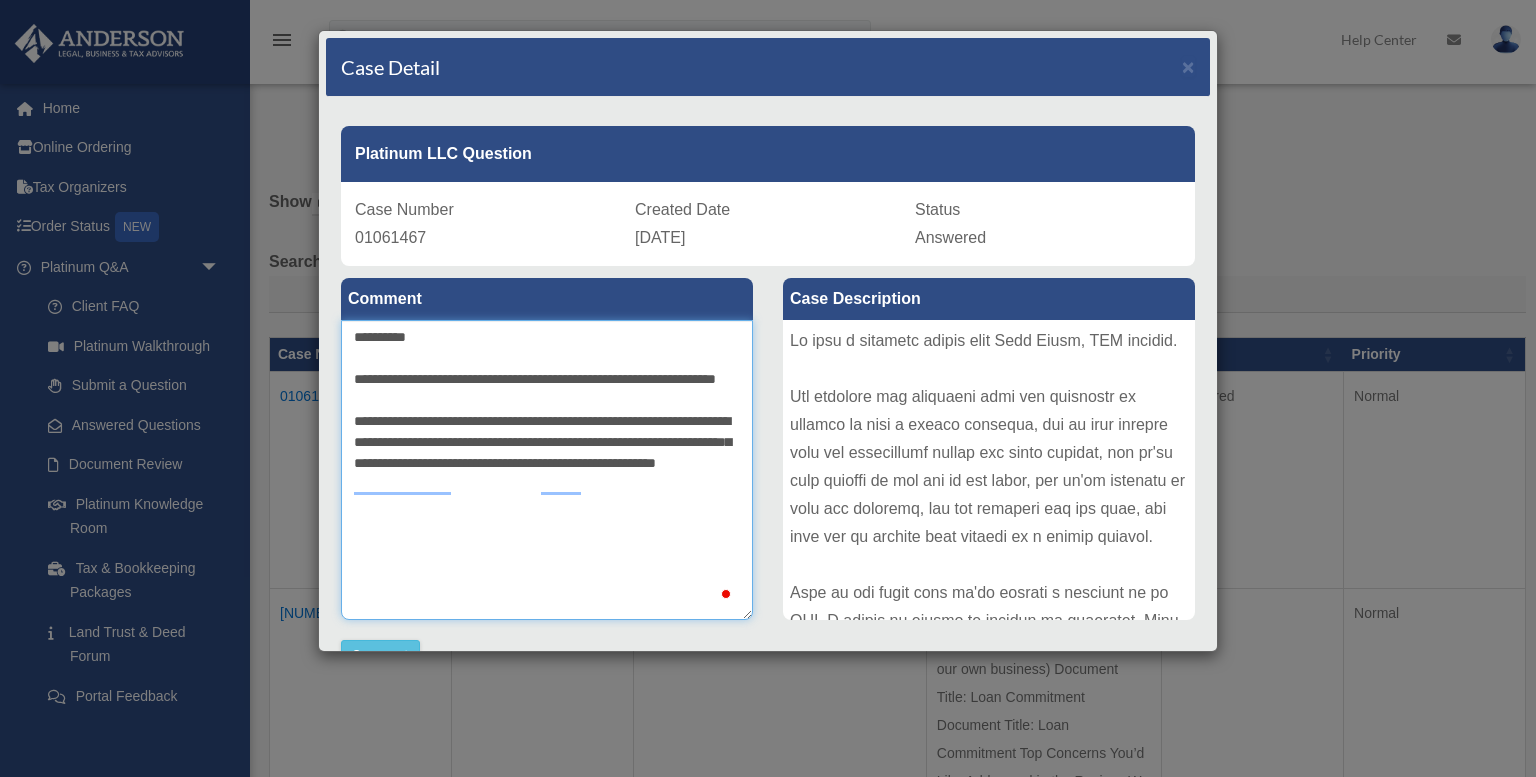click on "**********" at bounding box center [547, 470] 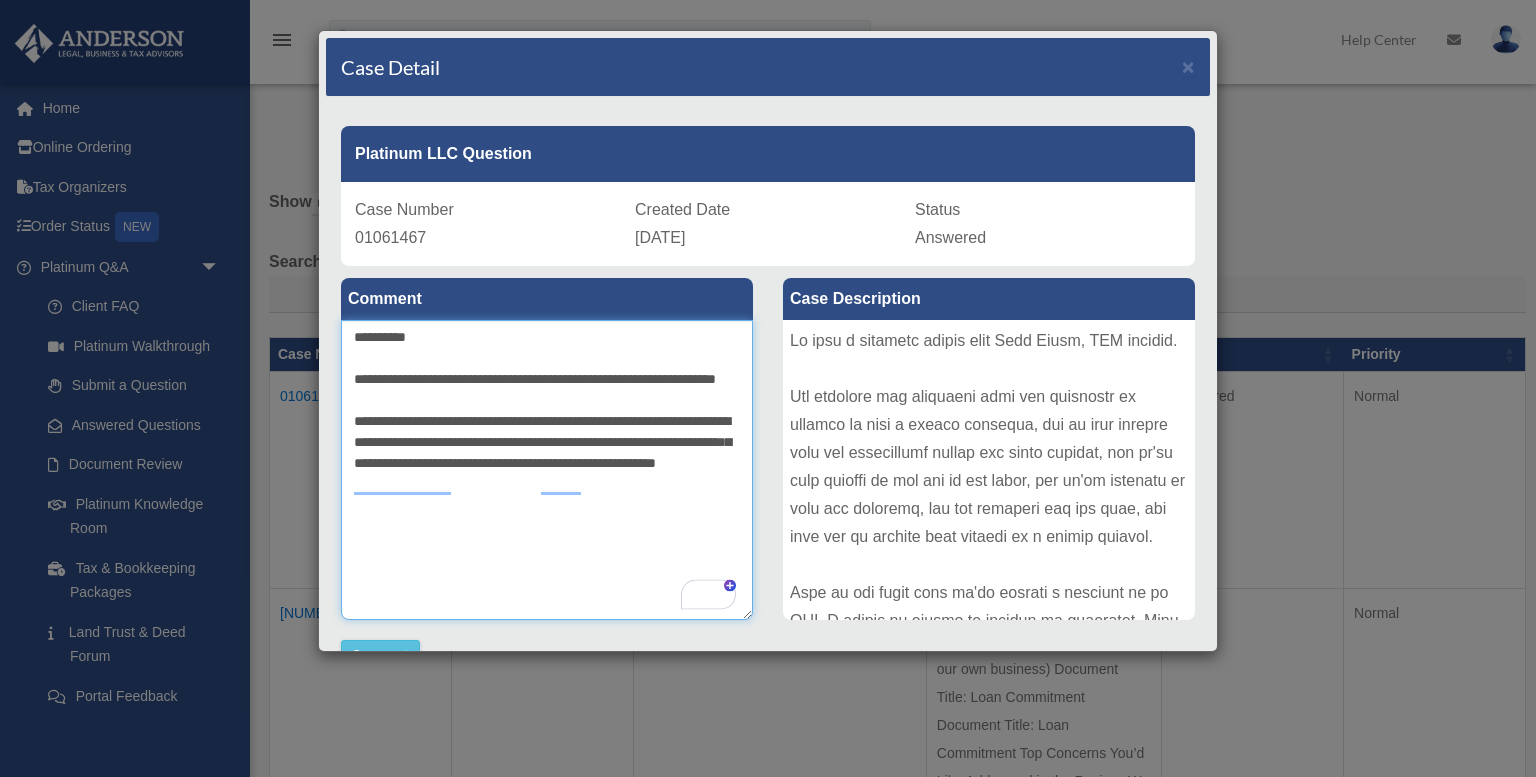 click on "**********" at bounding box center (547, 470) 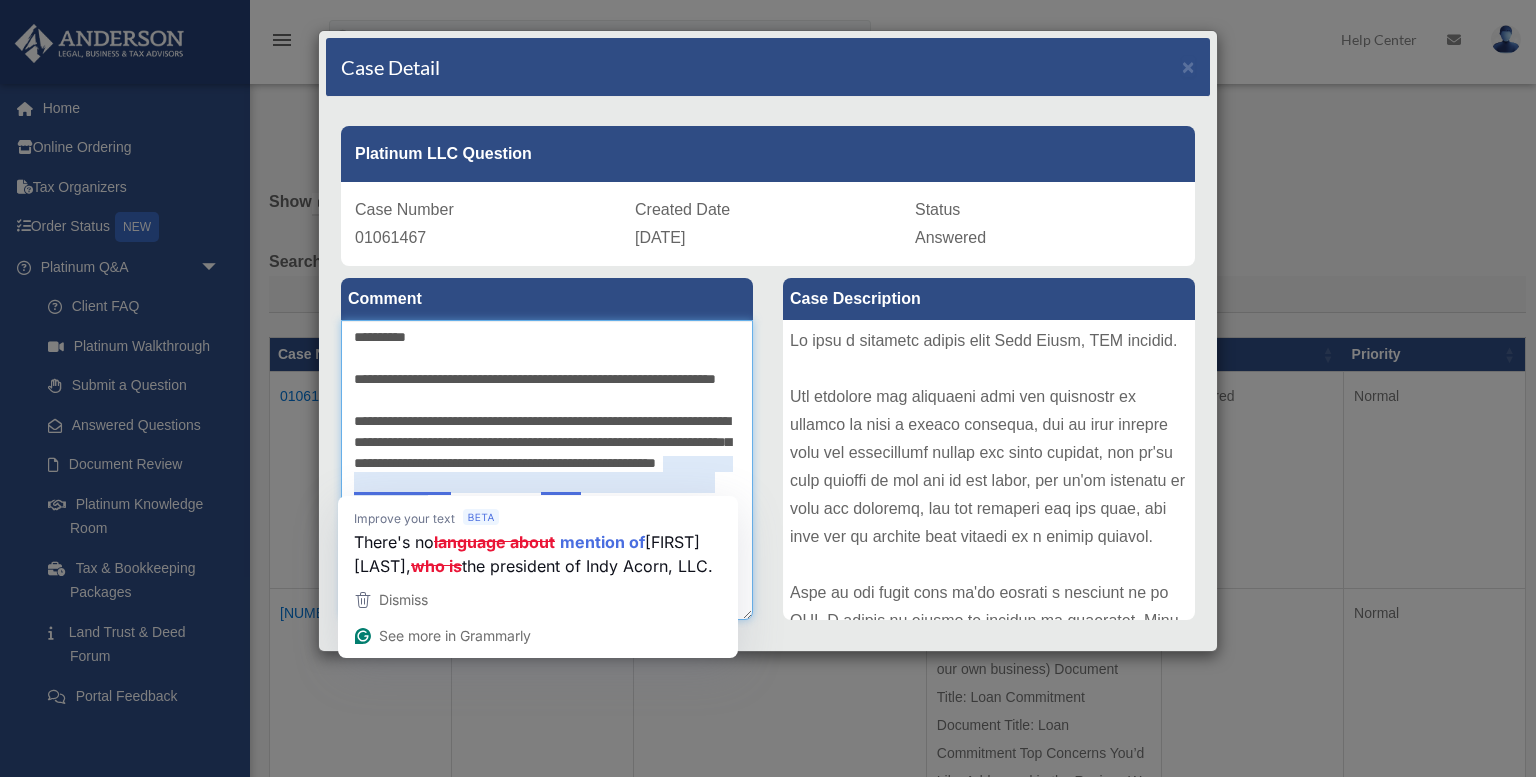 click on "**********" at bounding box center (547, 470) 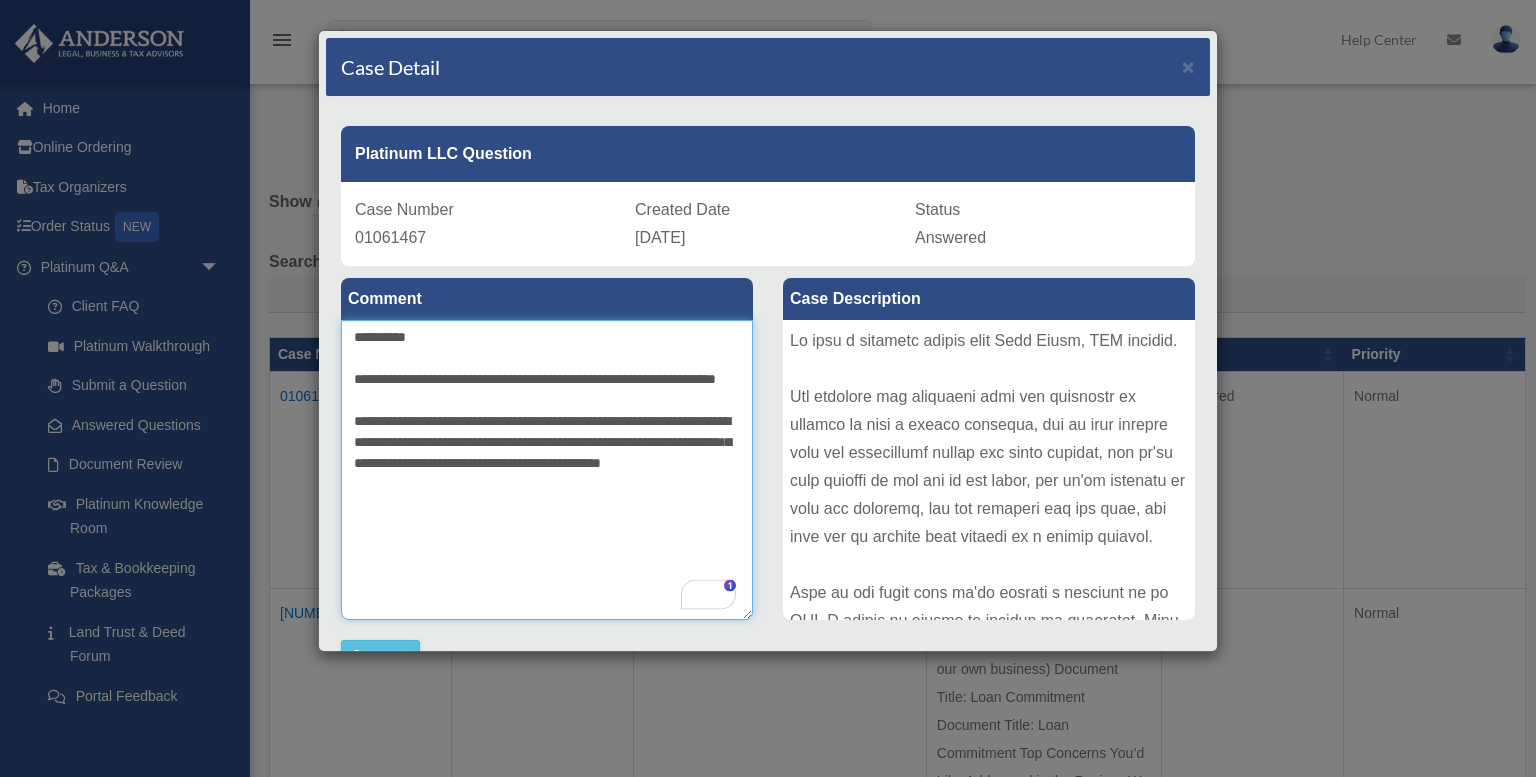 click on "**********" at bounding box center (547, 470) 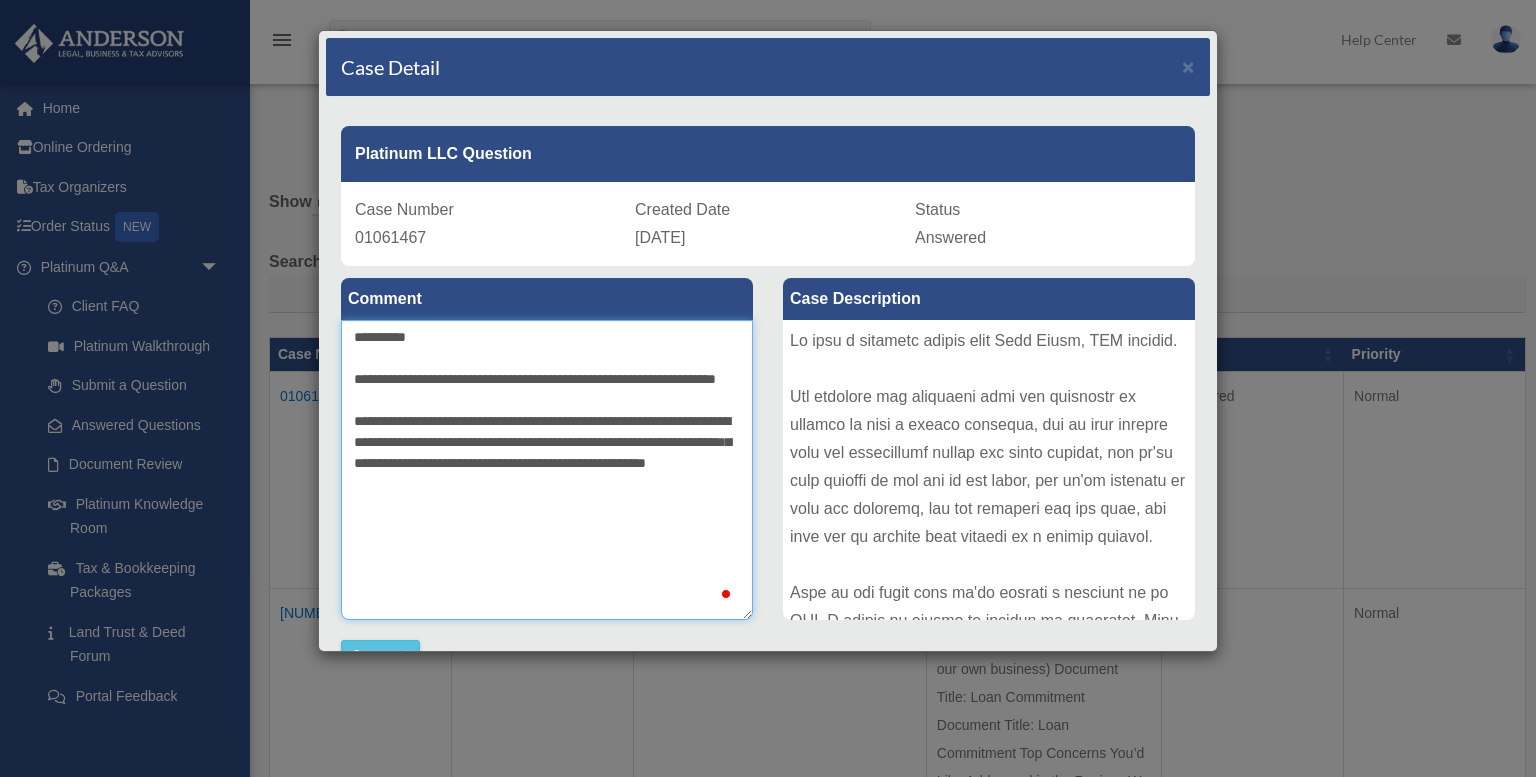 scroll, scrollTop: 3, scrollLeft: 0, axis: vertical 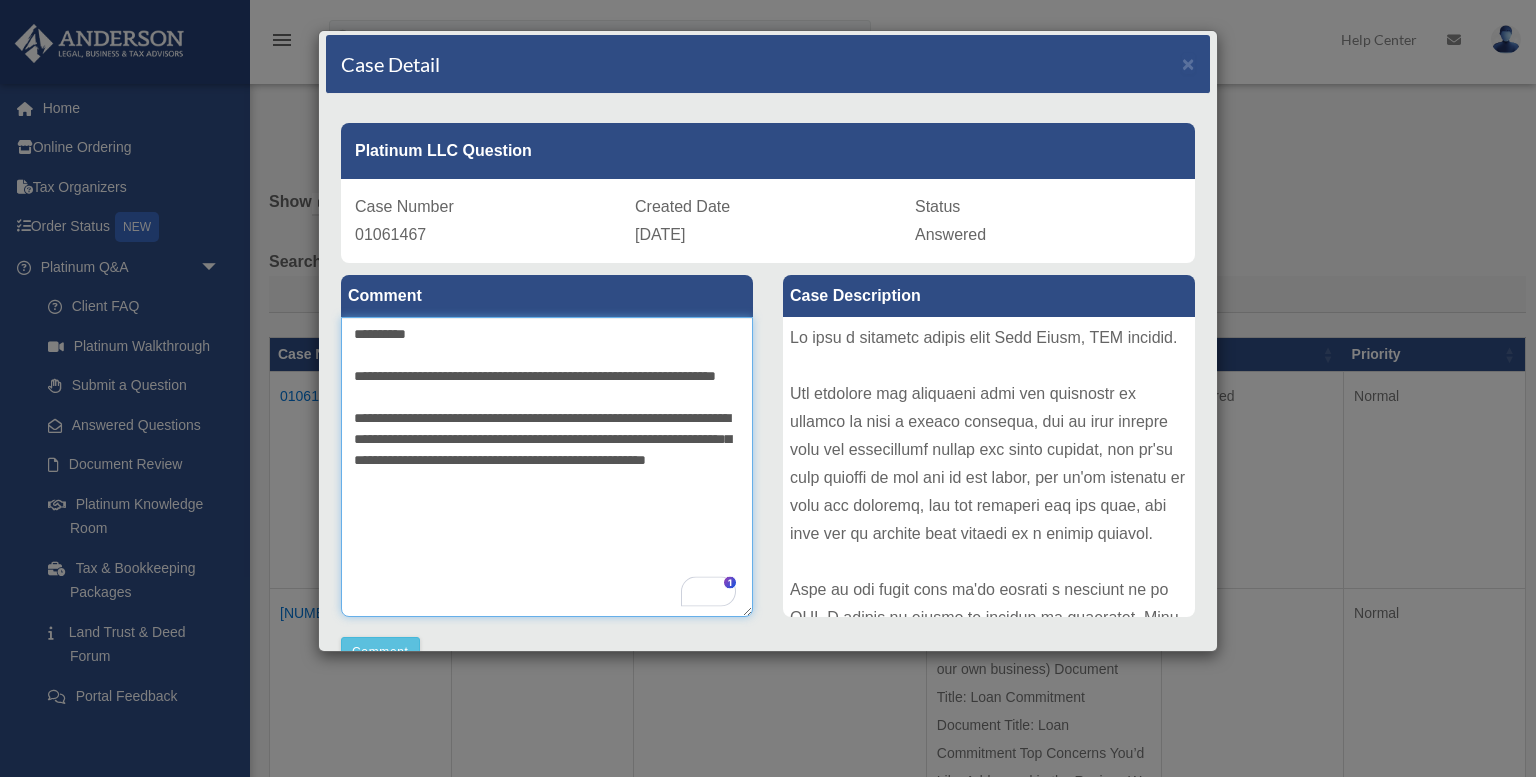 click on "**********" at bounding box center (547, 467) 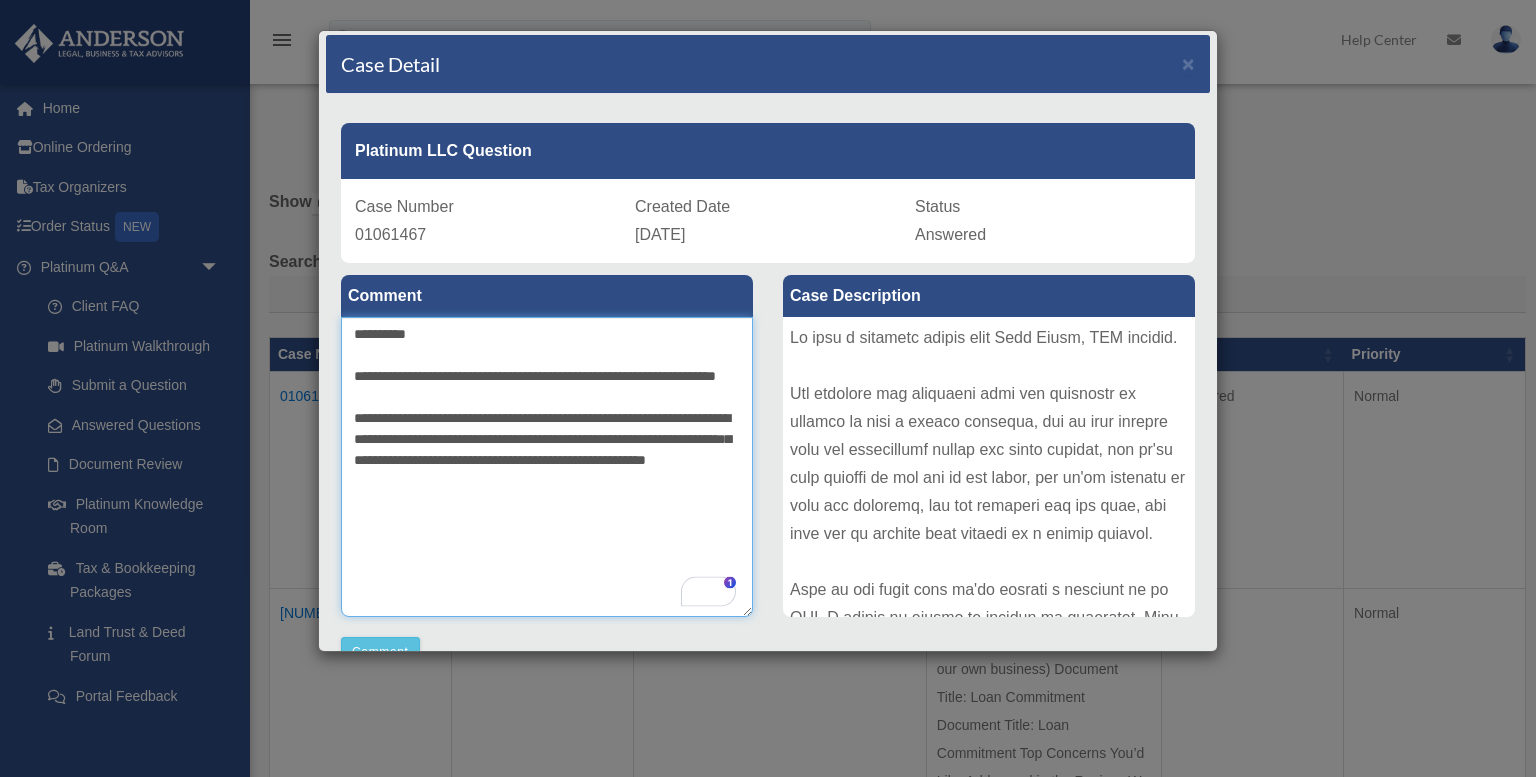 click on "**********" at bounding box center [547, 467] 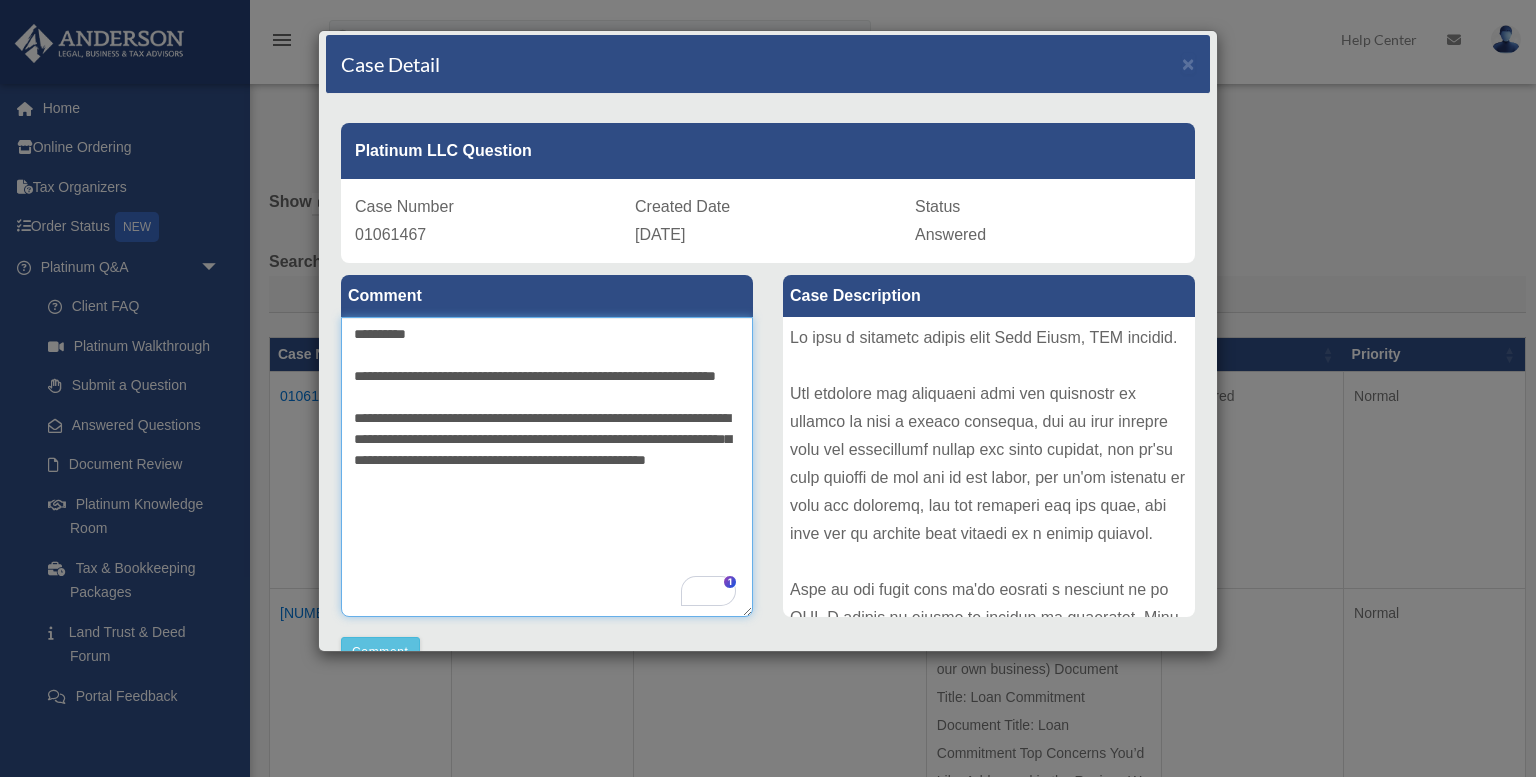 click on "**********" at bounding box center (547, 467) 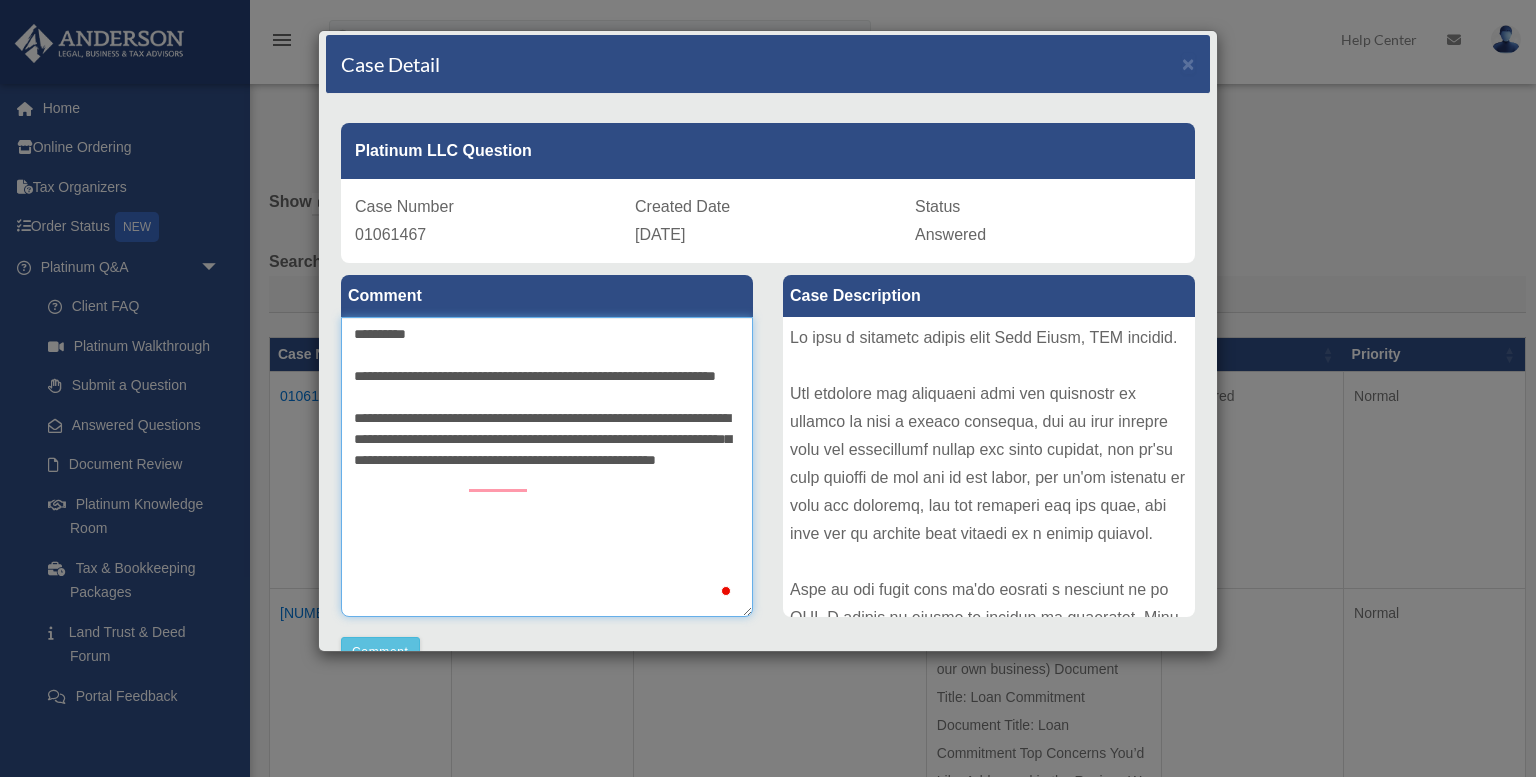 click on "**********" at bounding box center (547, 467) 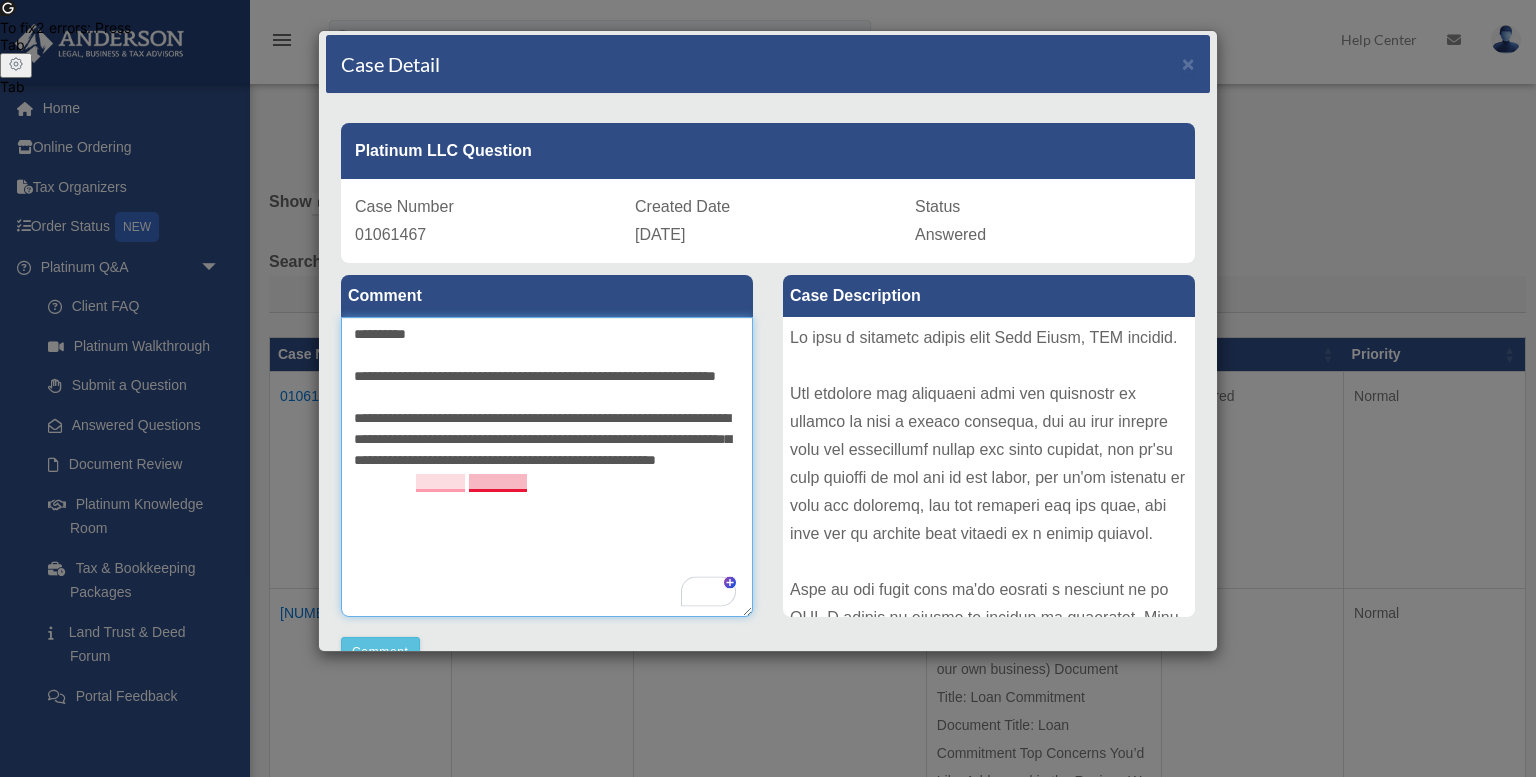 click on "**********" at bounding box center (547, 467) 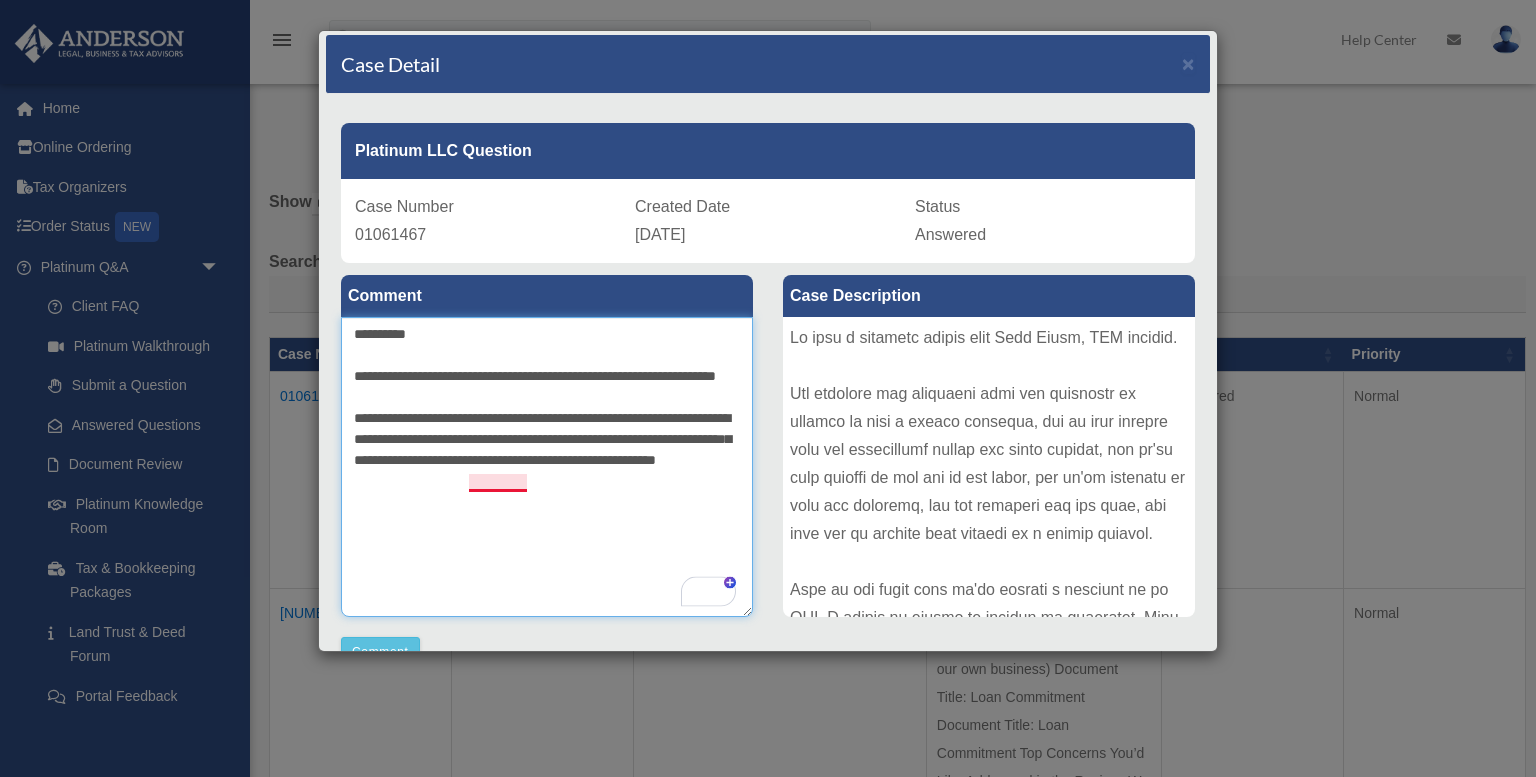 click on "**********" at bounding box center [547, 467] 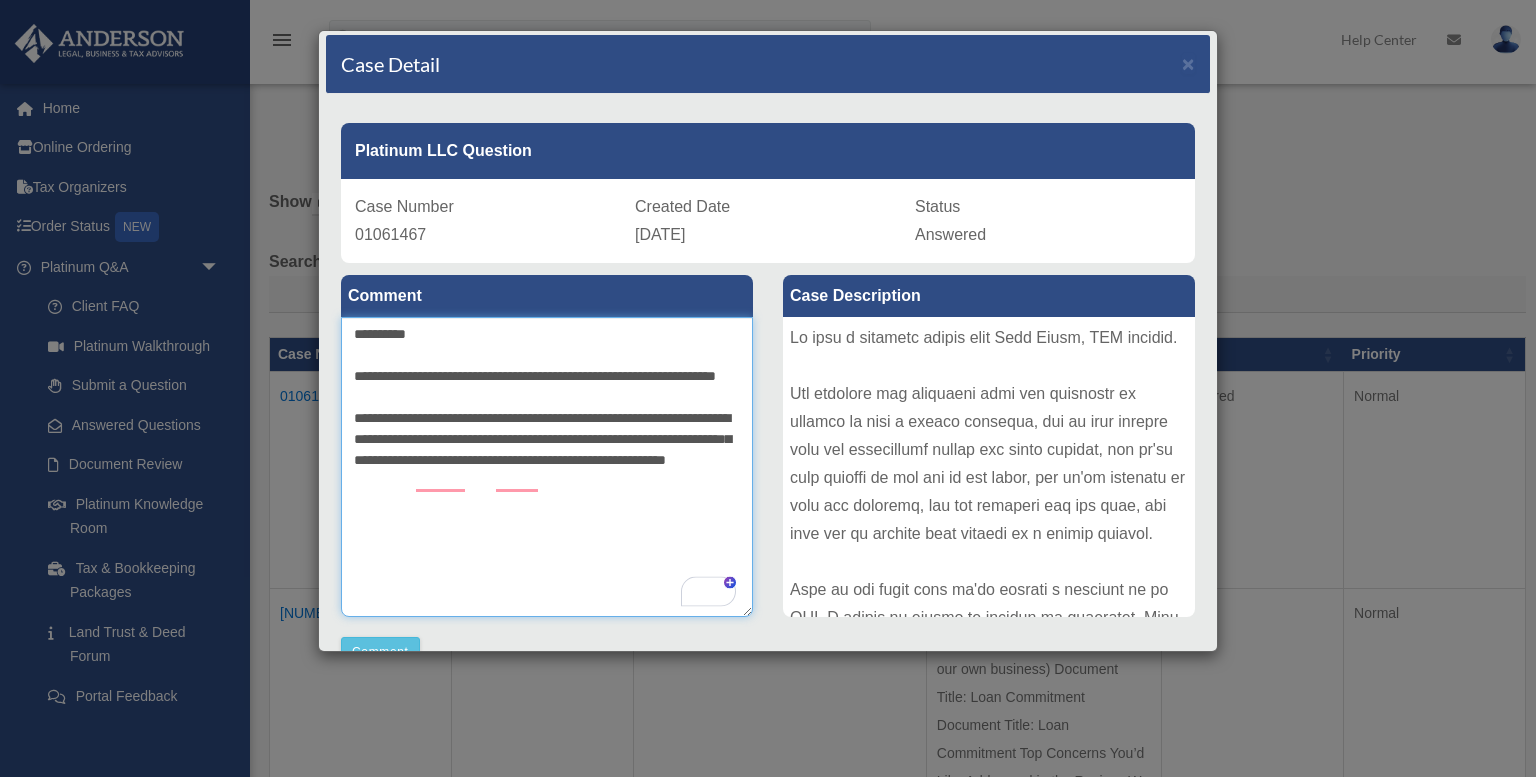 click on "**********" at bounding box center [547, 467] 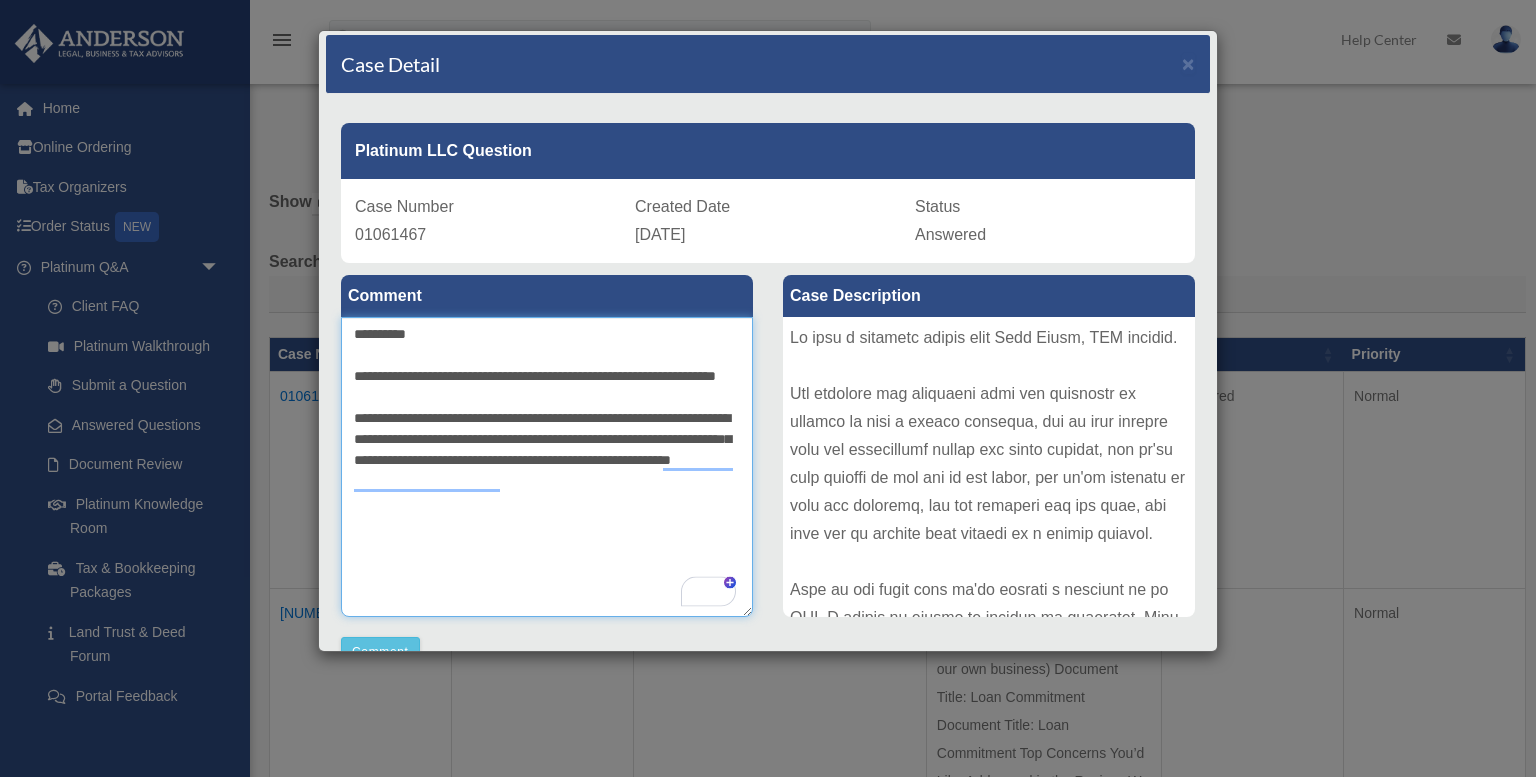 click on "**********" at bounding box center [547, 467] 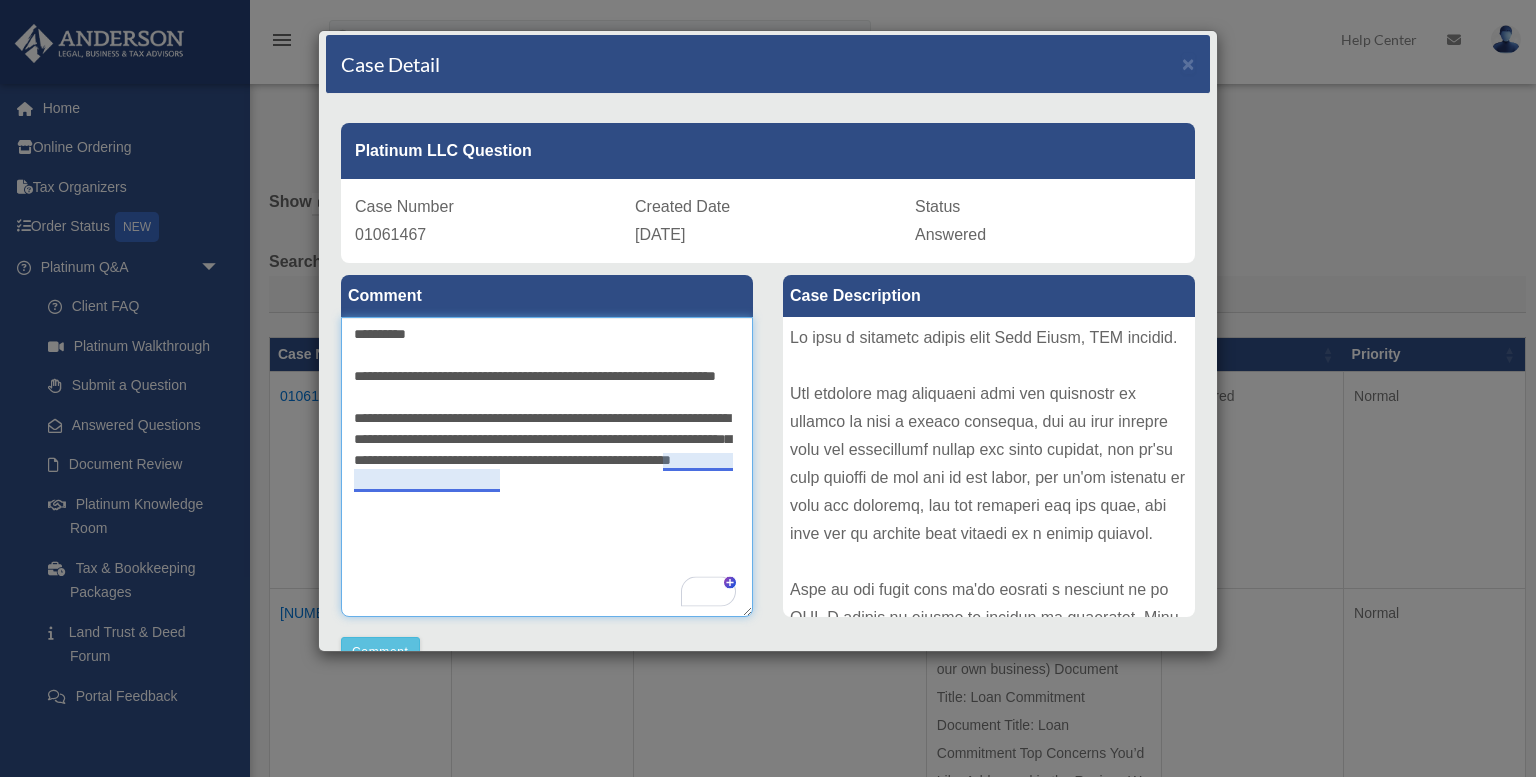 click on "**********" at bounding box center (547, 467) 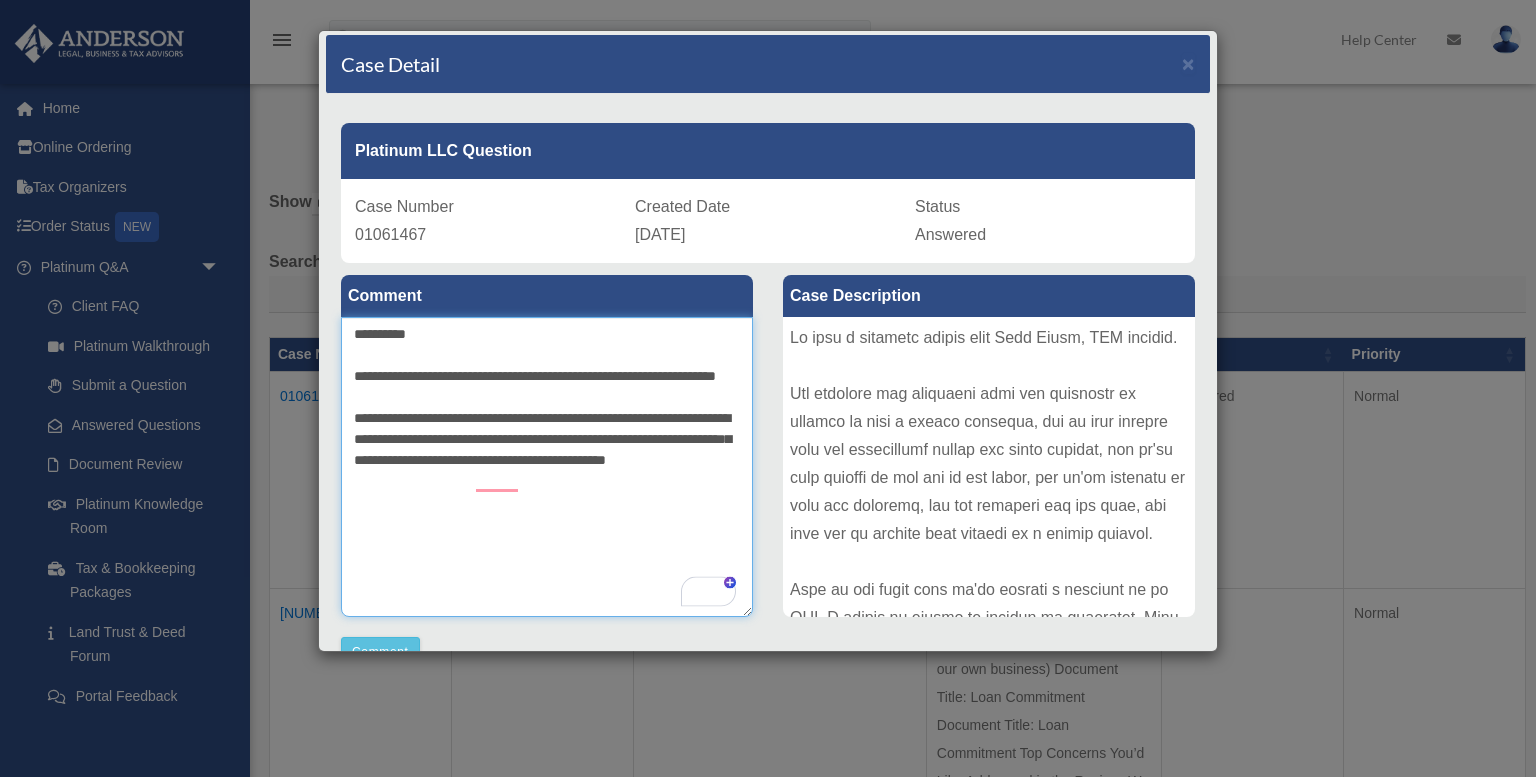 click on "**********" at bounding box center [547, 467] 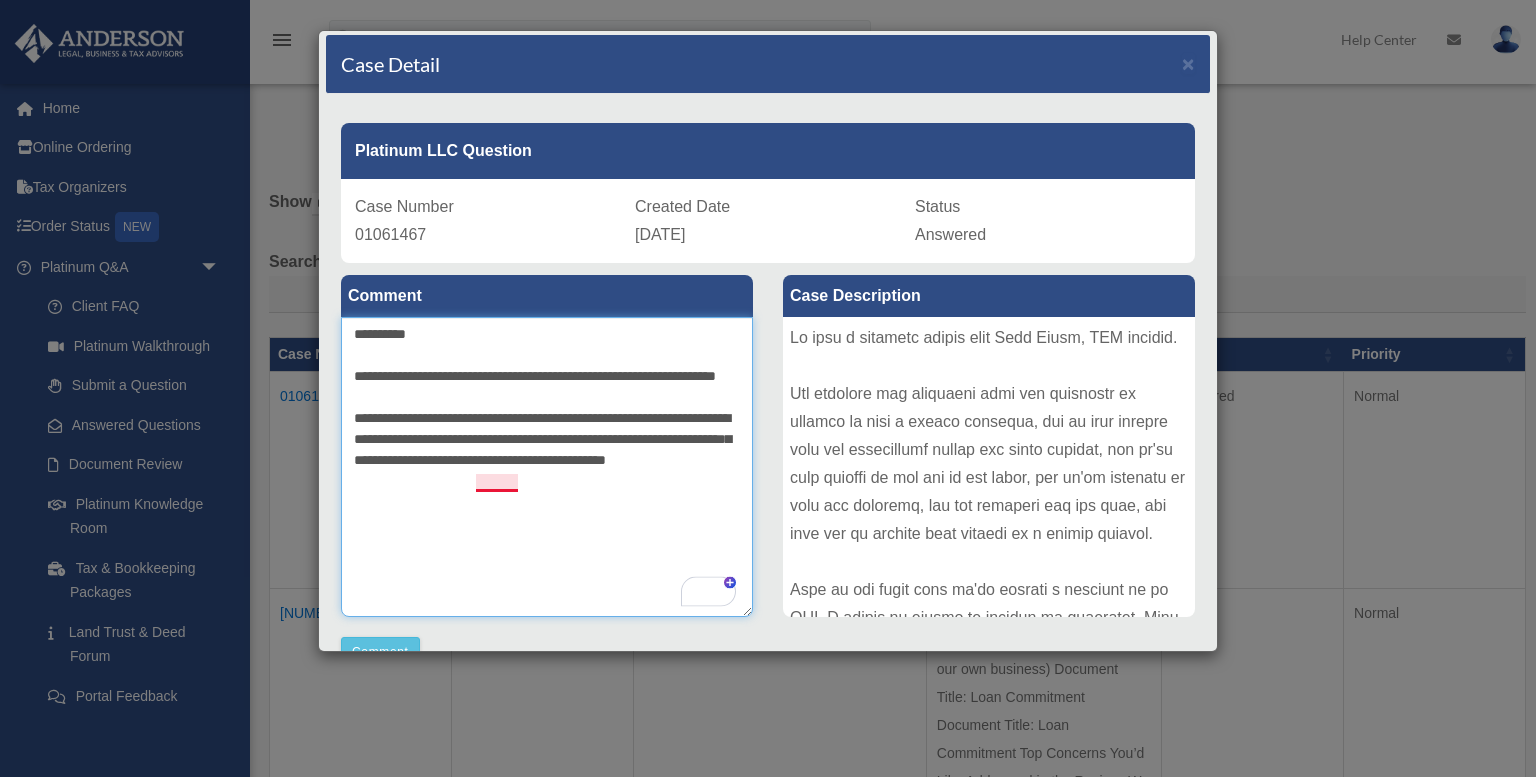 click on "**********" at bounding box center (547, 467) 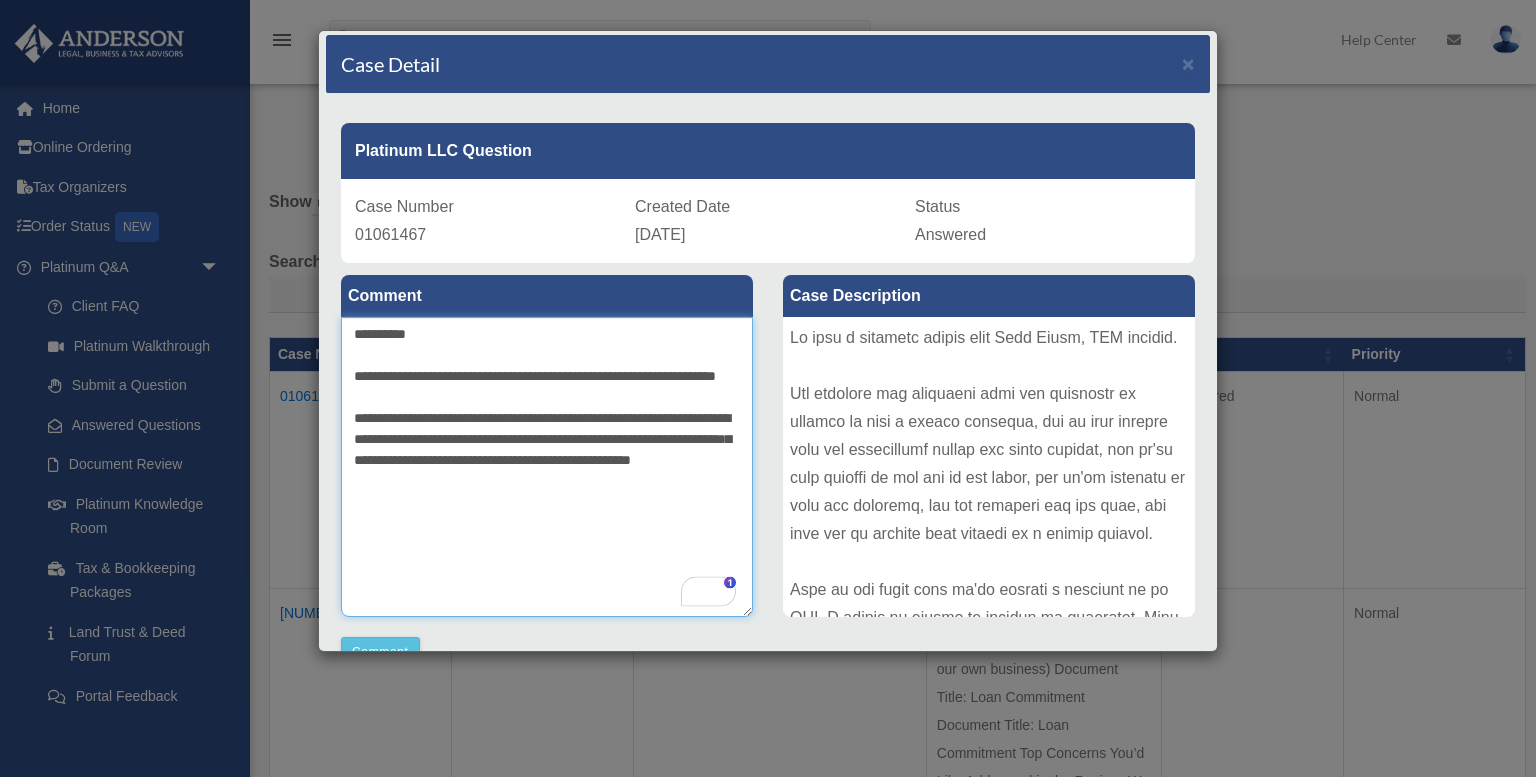 click on "**********" at bounding box center (547, 467) 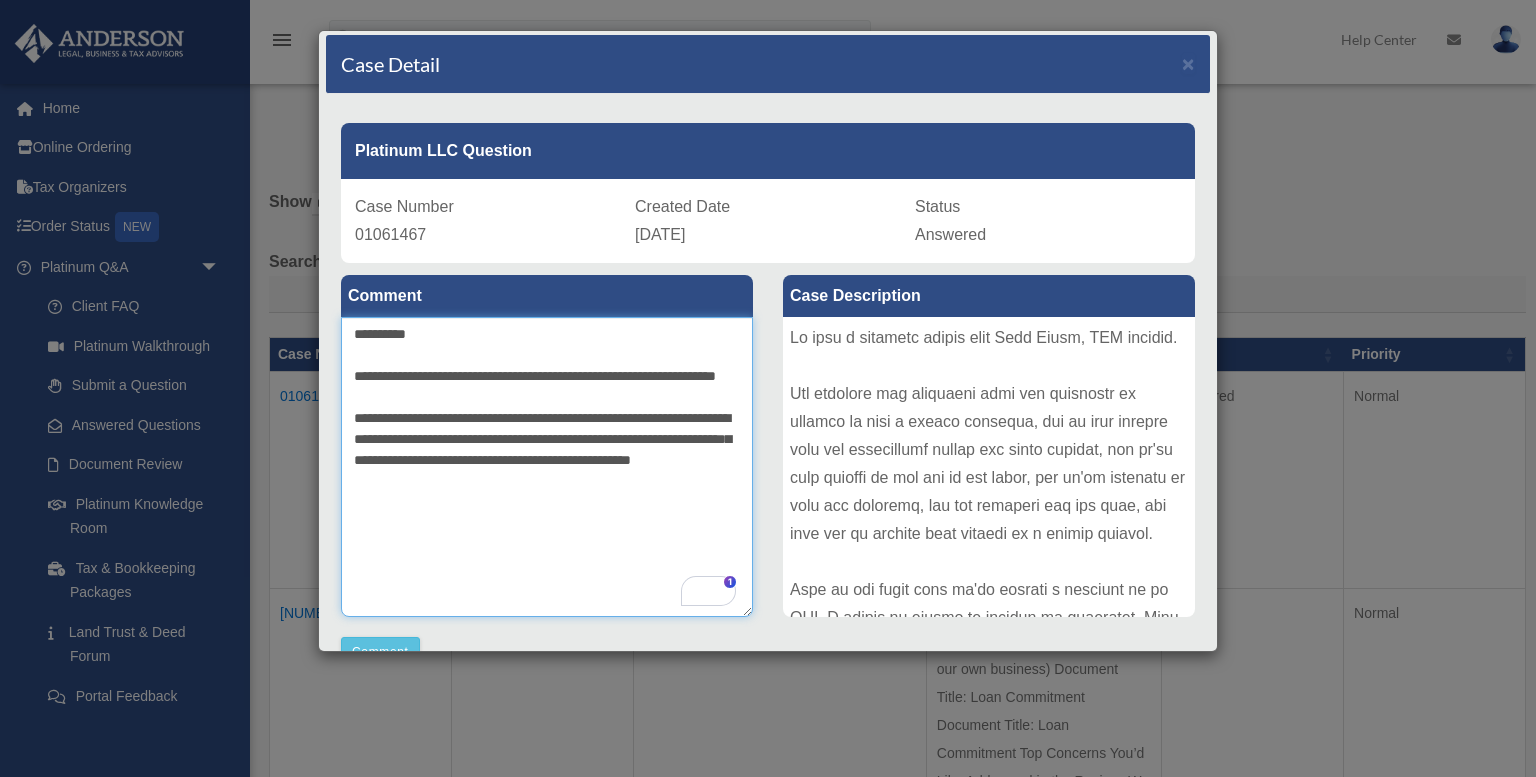 click on "**********" at bounding box center [547, 467] 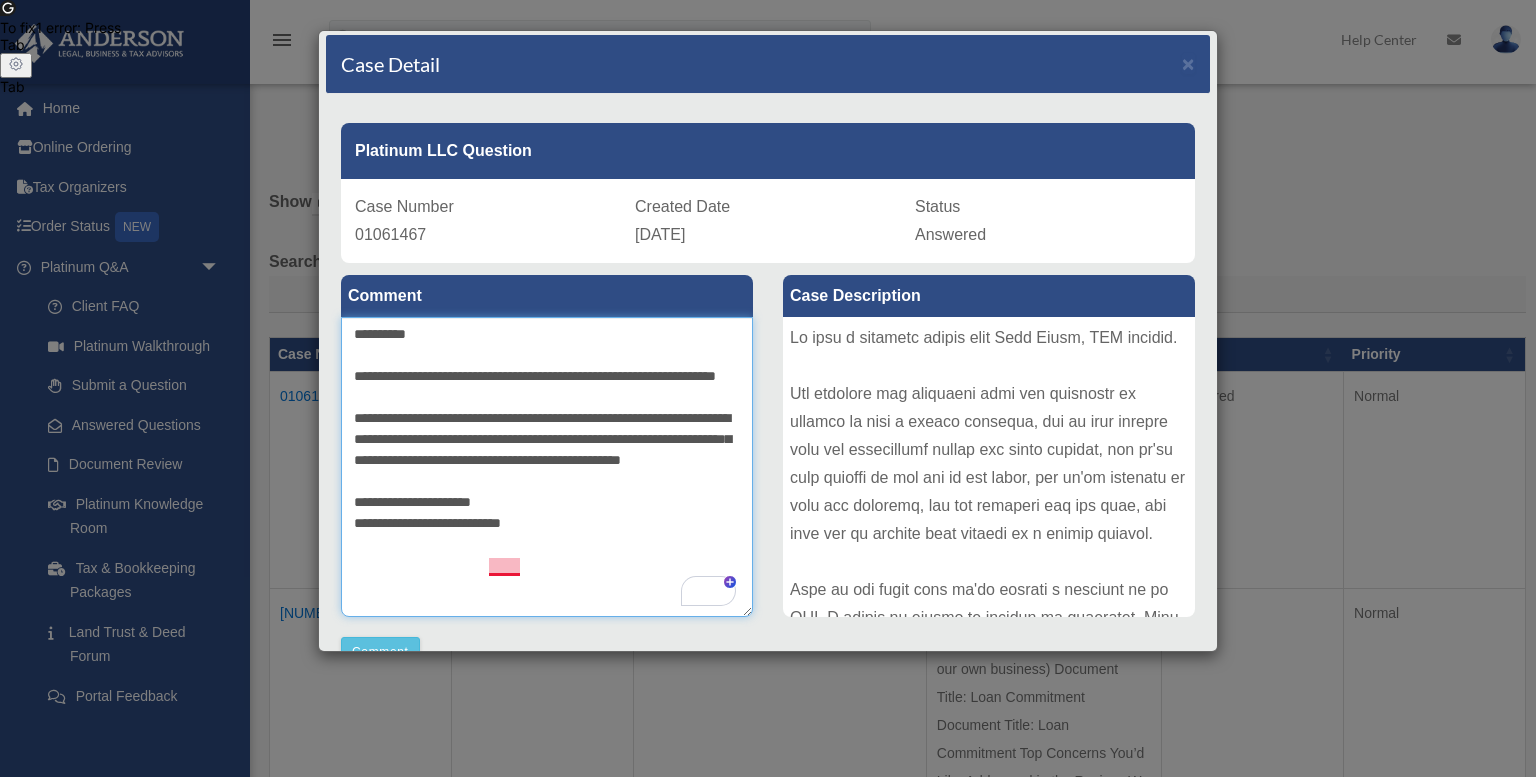 click on "**********" at bounding box center (547, 467) 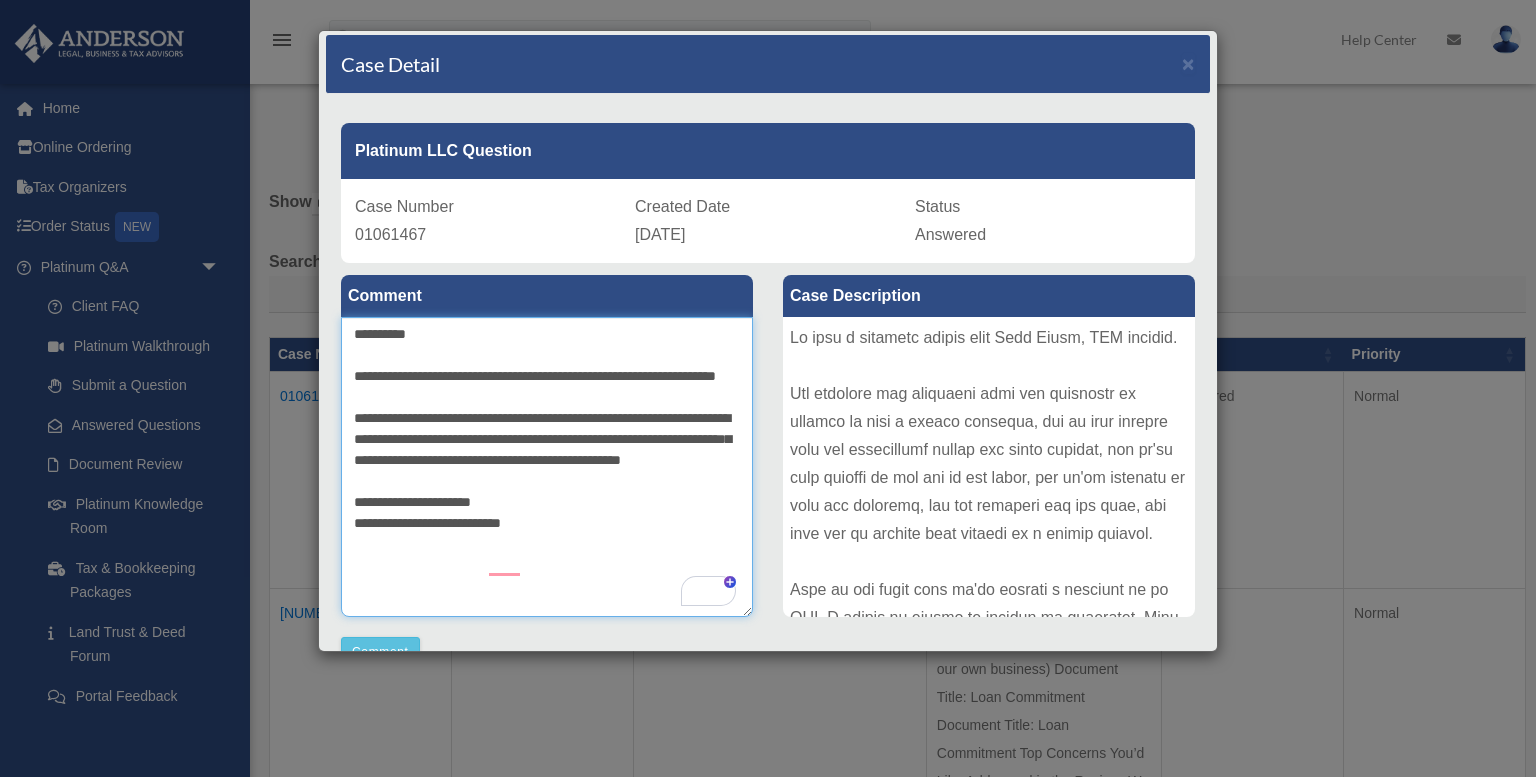 click on "**********" at bounding box center (547, 467) 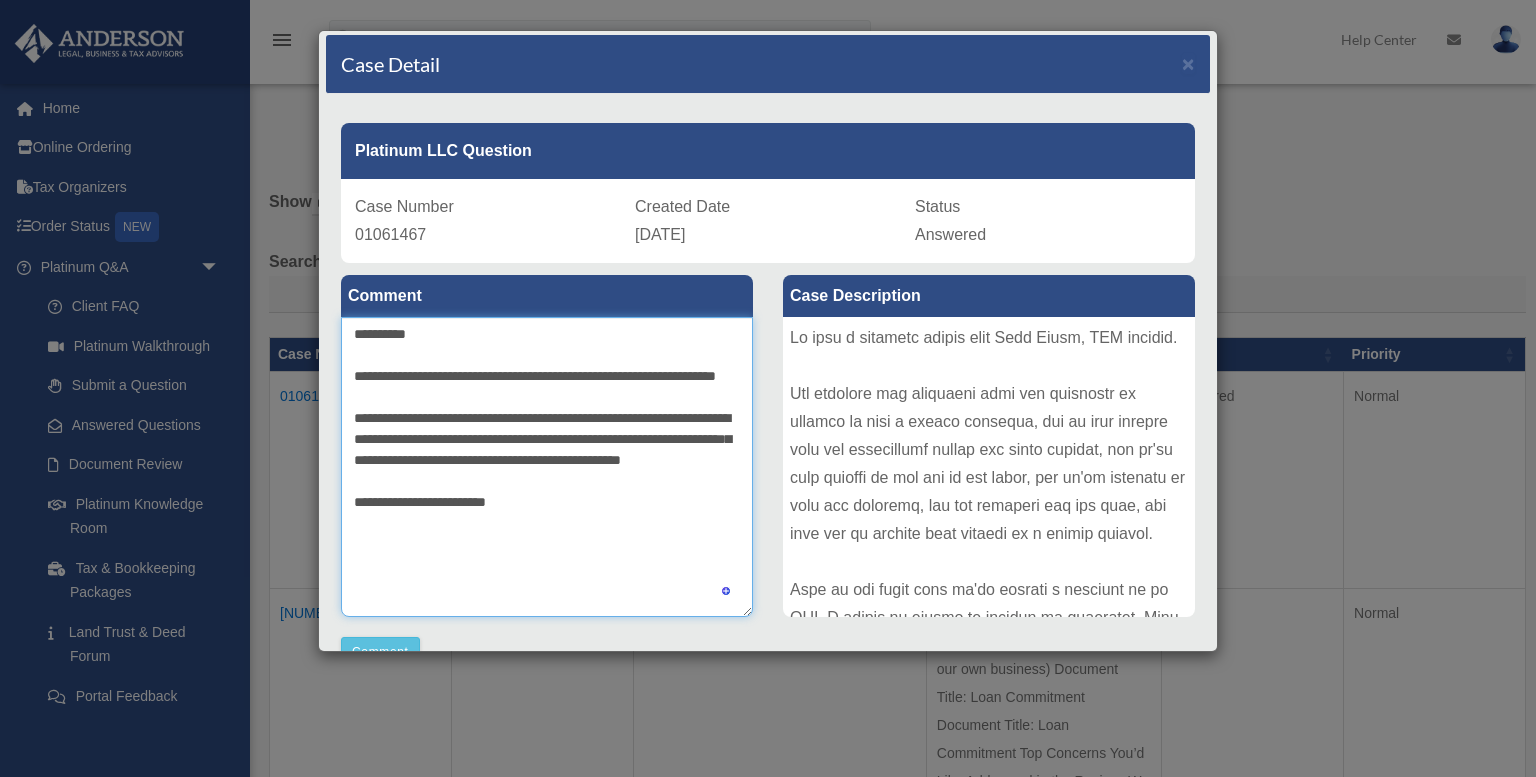 paste on "**********" 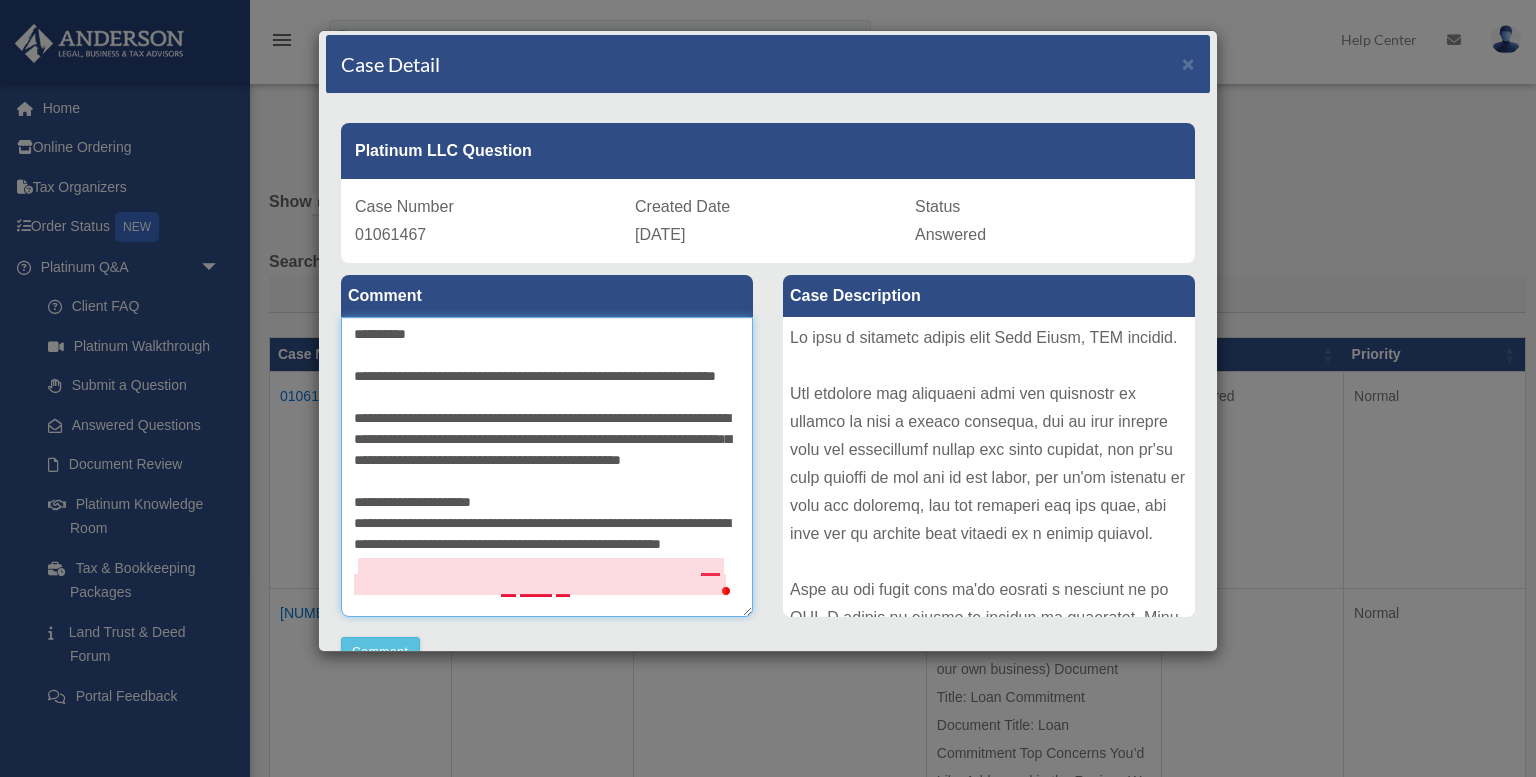 click on "**********" at bounding box center (547, 467) 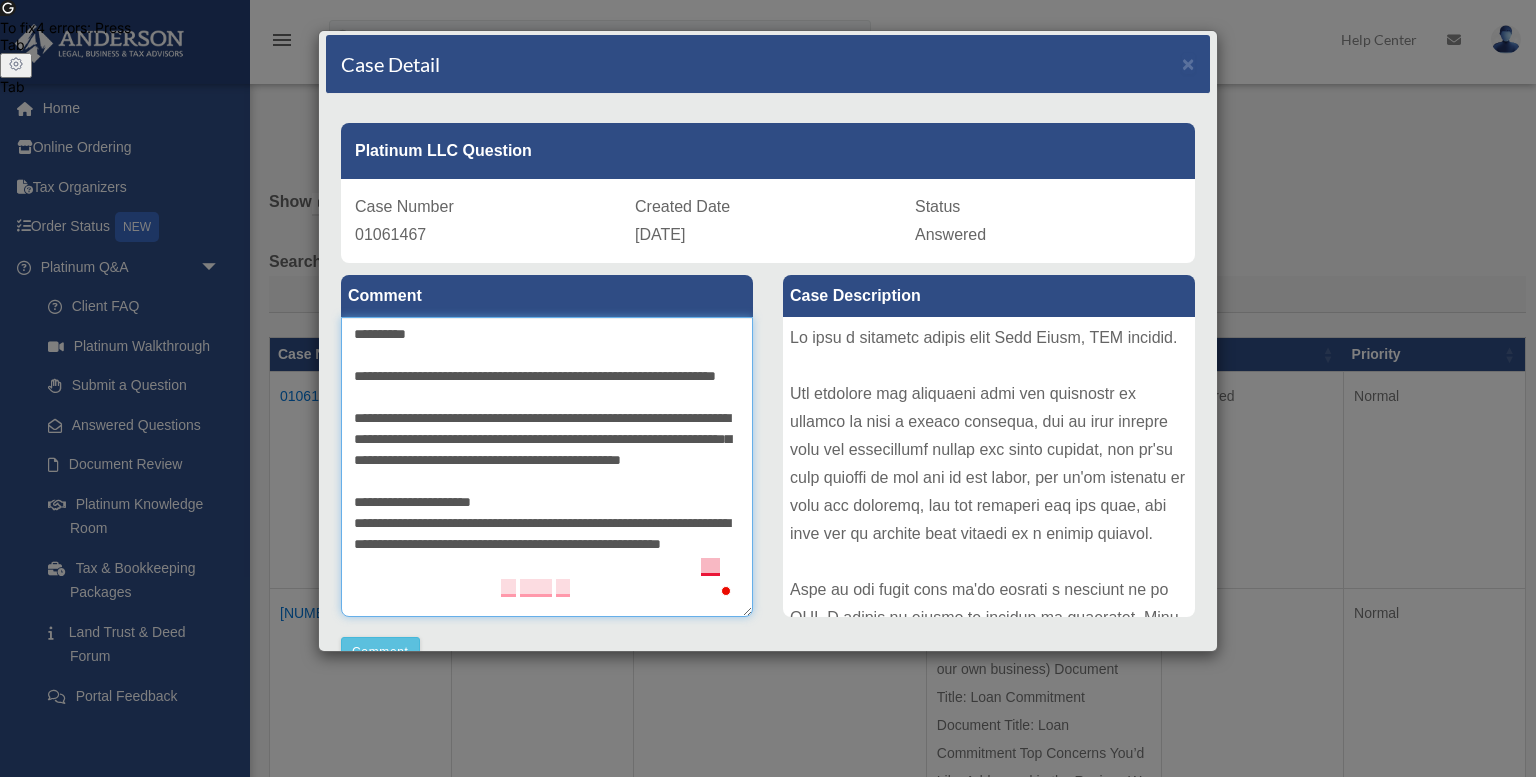 click on "**********" at bounding box center (547, 467) 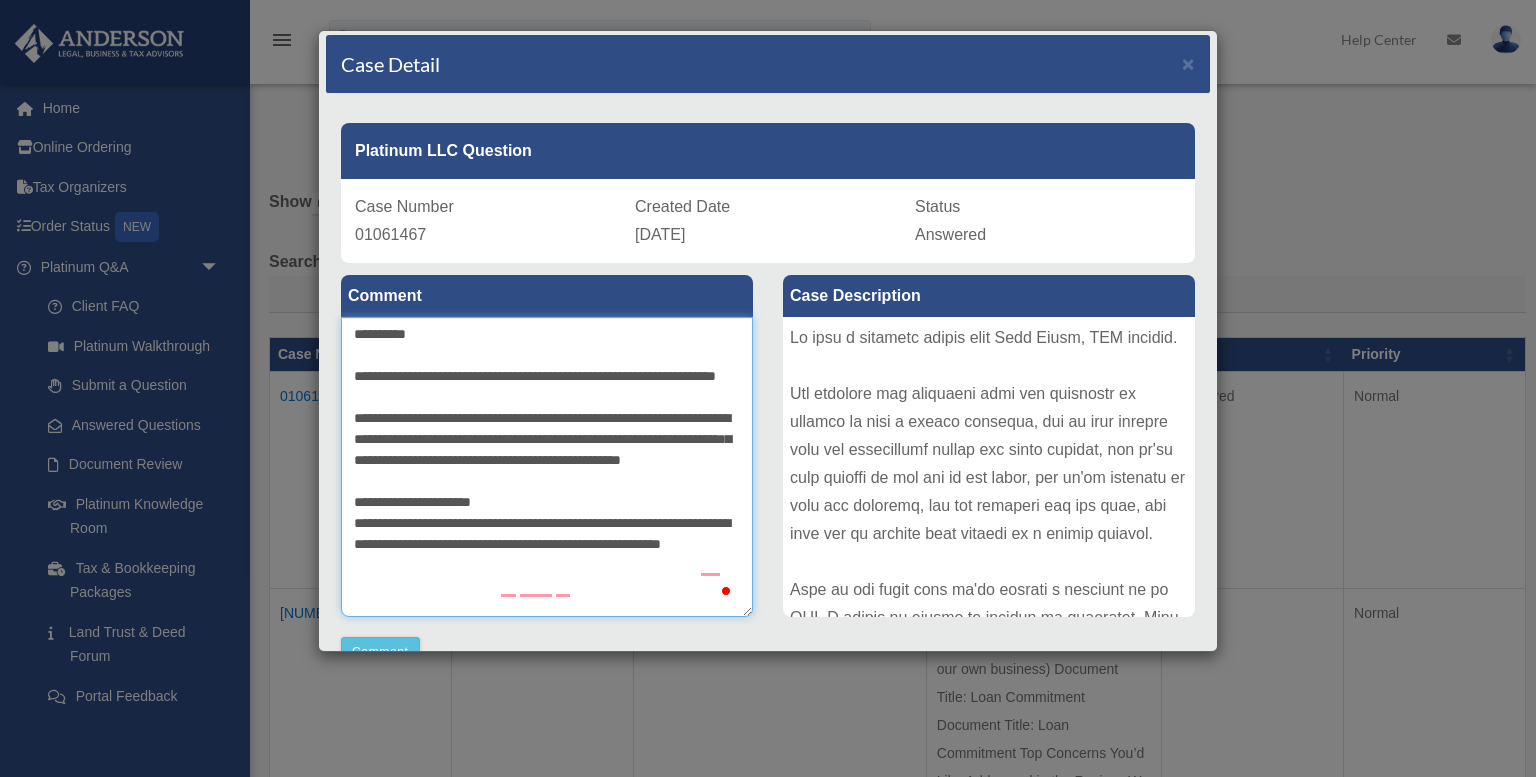 click on "**********" at bounding box center (547, 467) 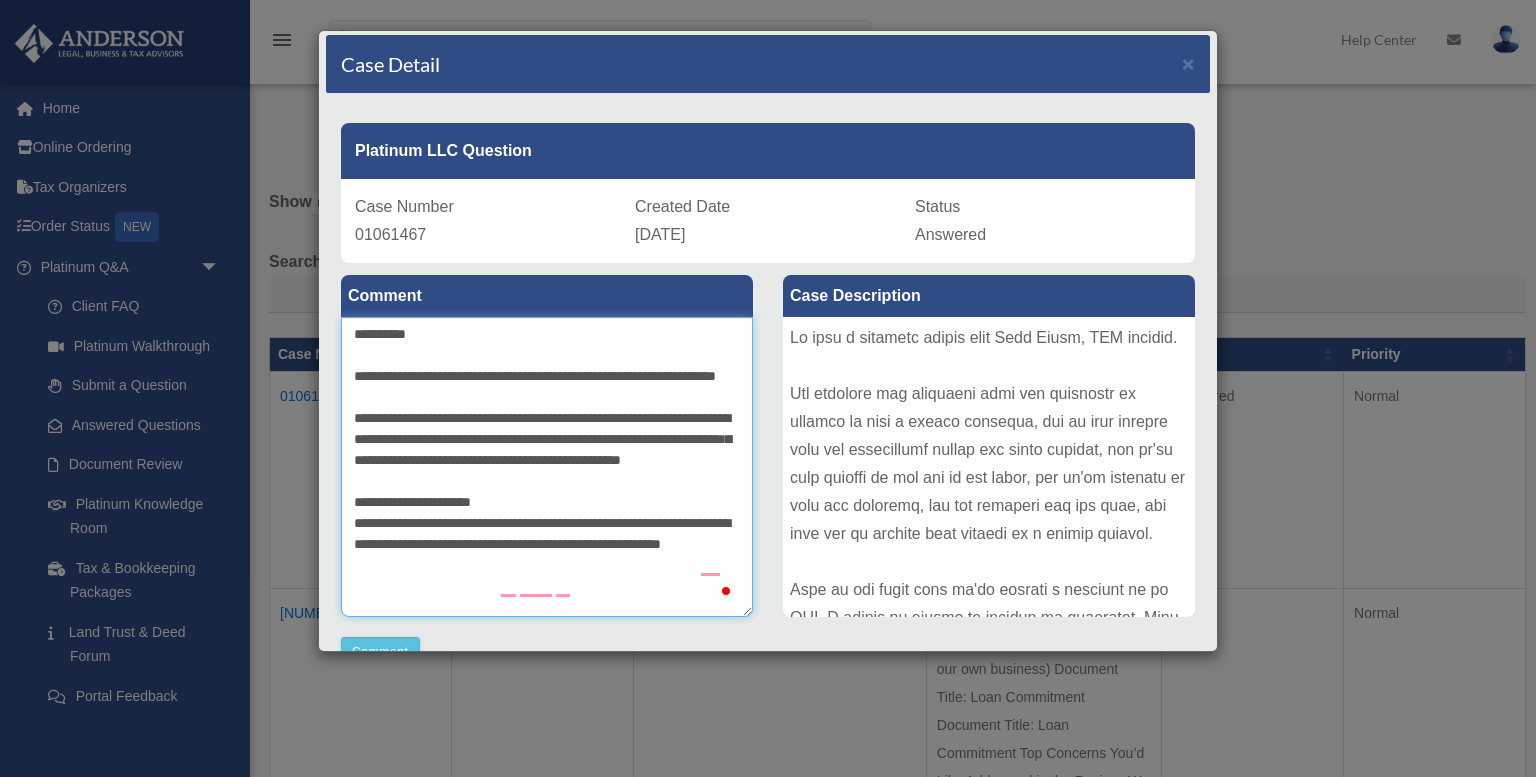 click on "**********" at bounding box center (547, 467) 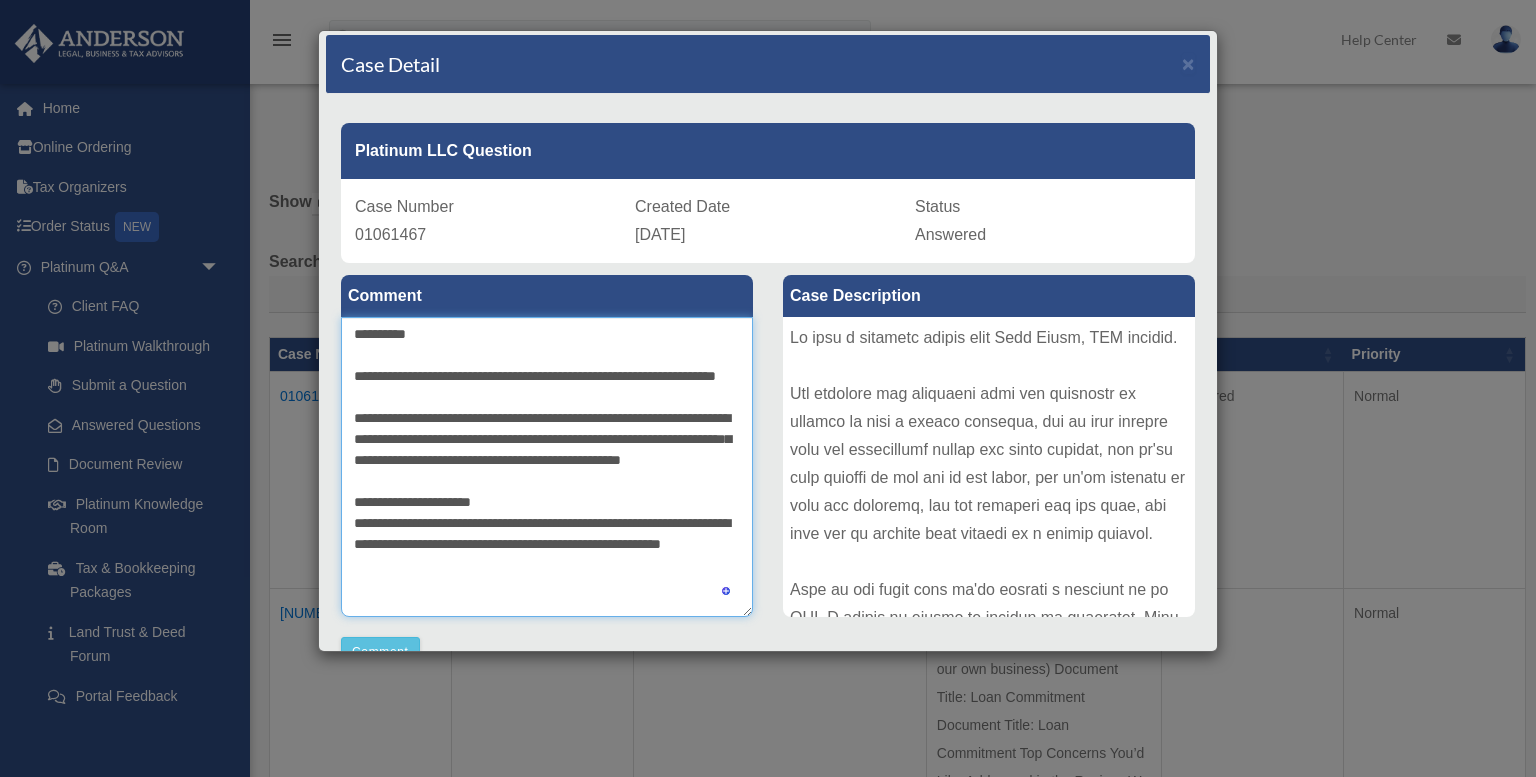 click on "**********" at bounding box center [547, 467] 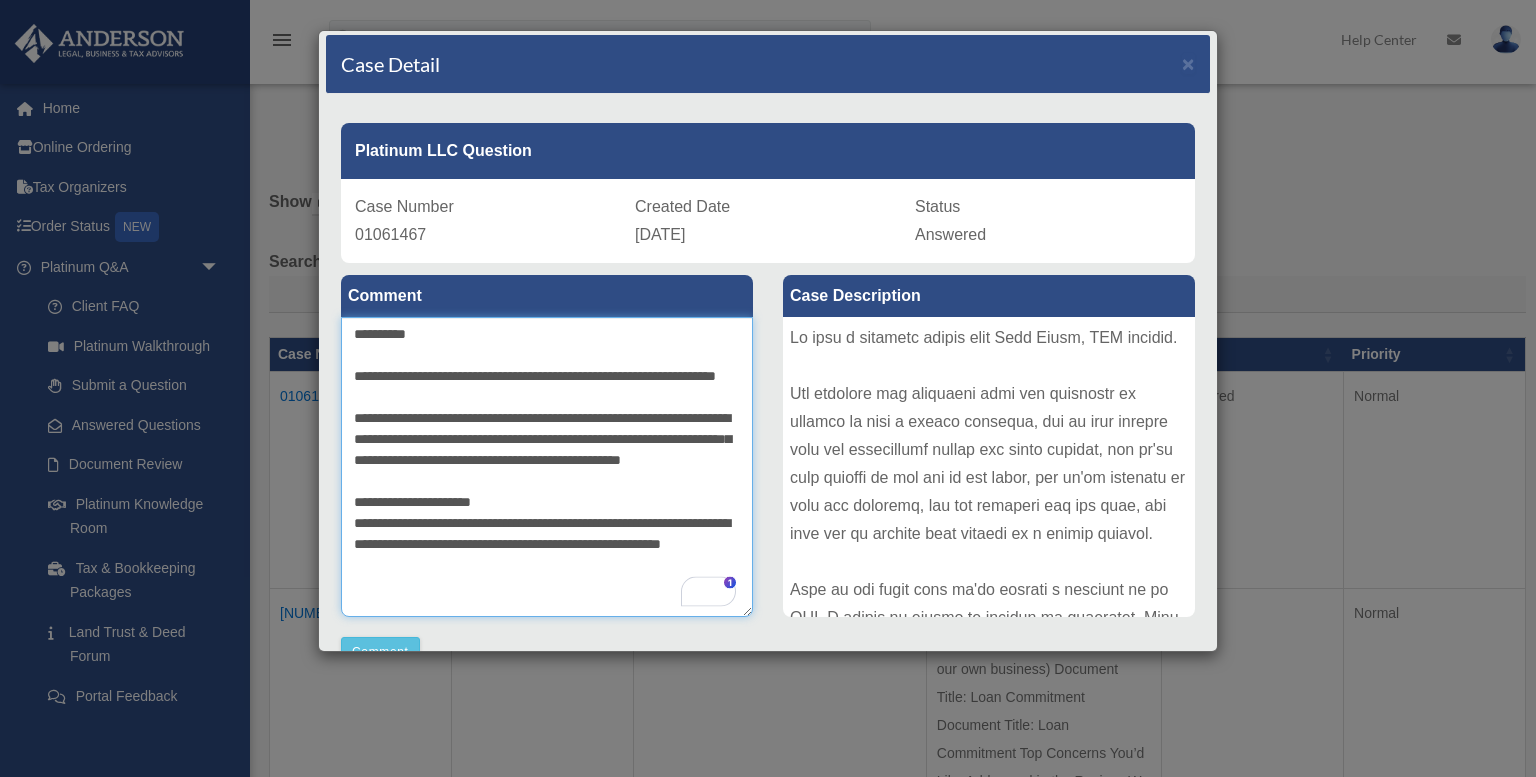 click on "**********" at bounding box center (547, 465) 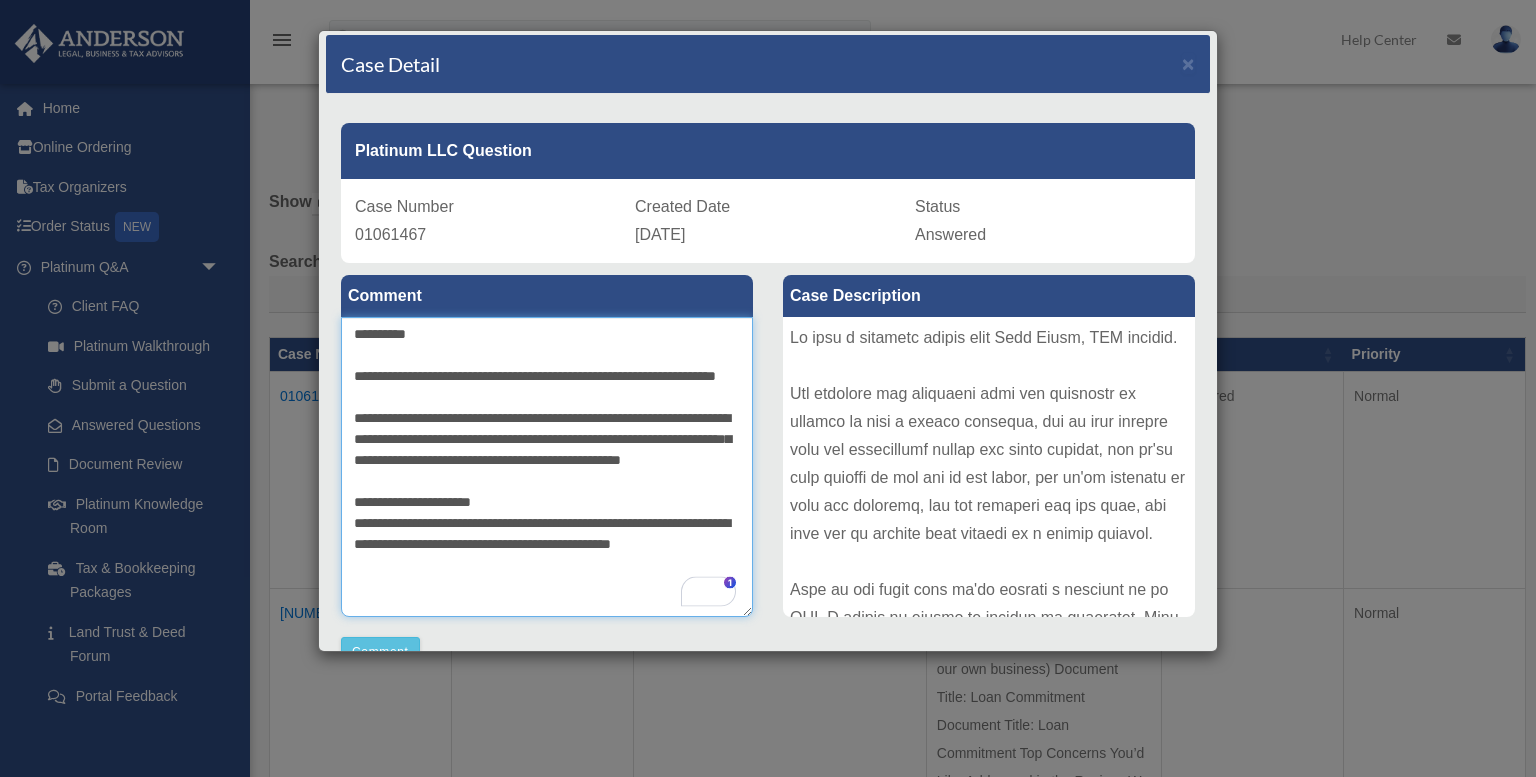 scroll, scrollTop: 29, scrollLeft: 0, axis: vertical 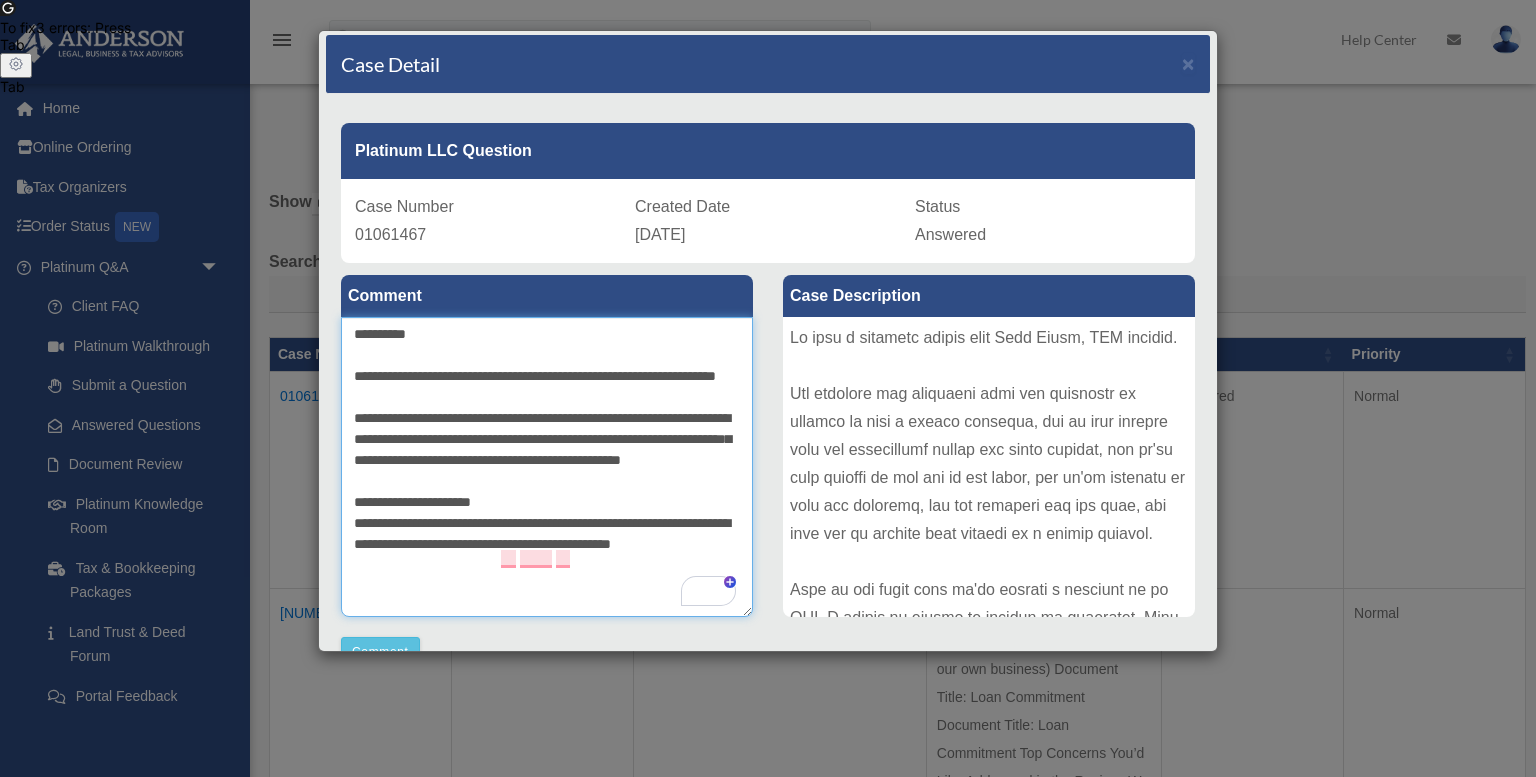click on "**********" at bounding box center (547, 467) 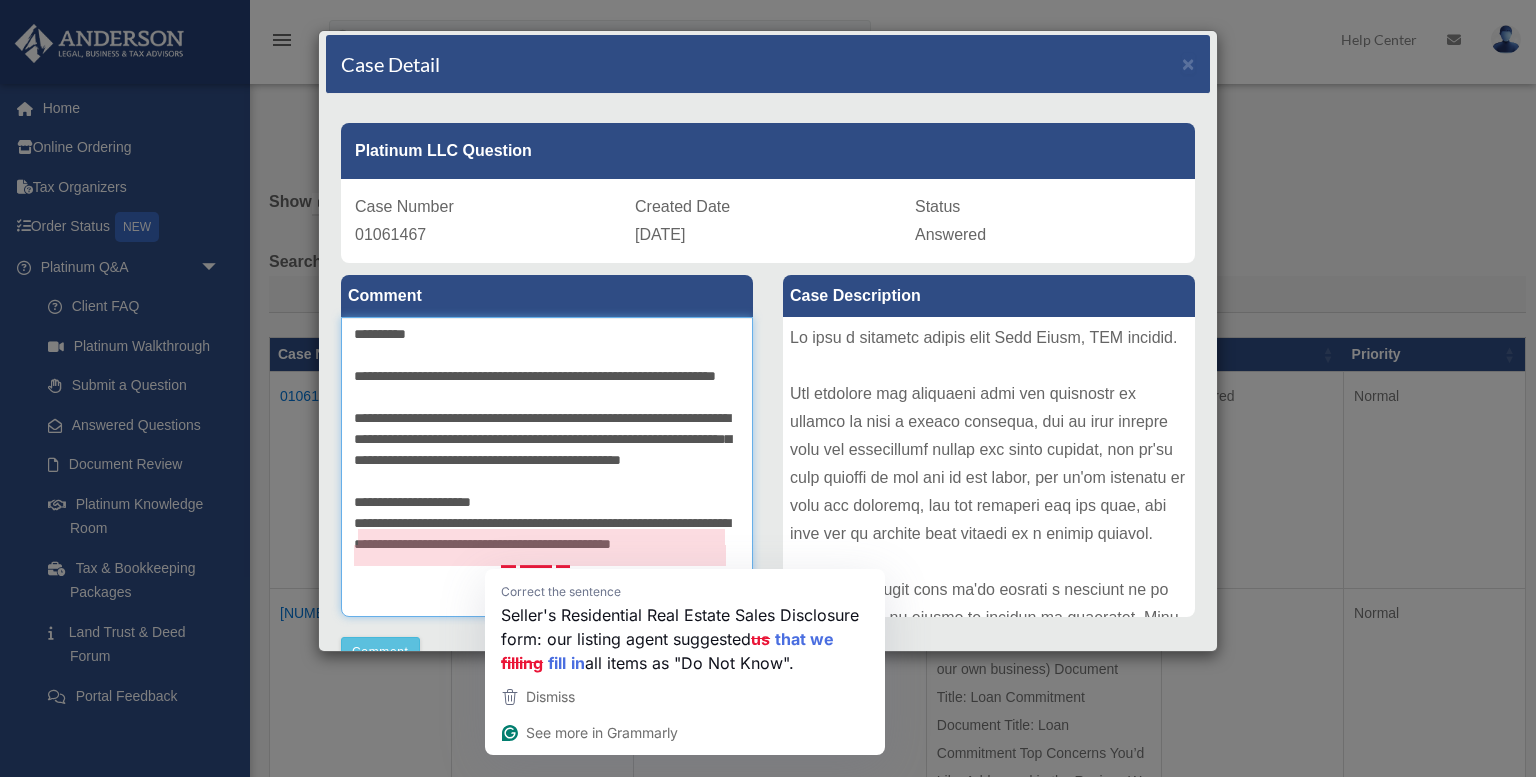 click on "**********" at bounding box center [547, 467] 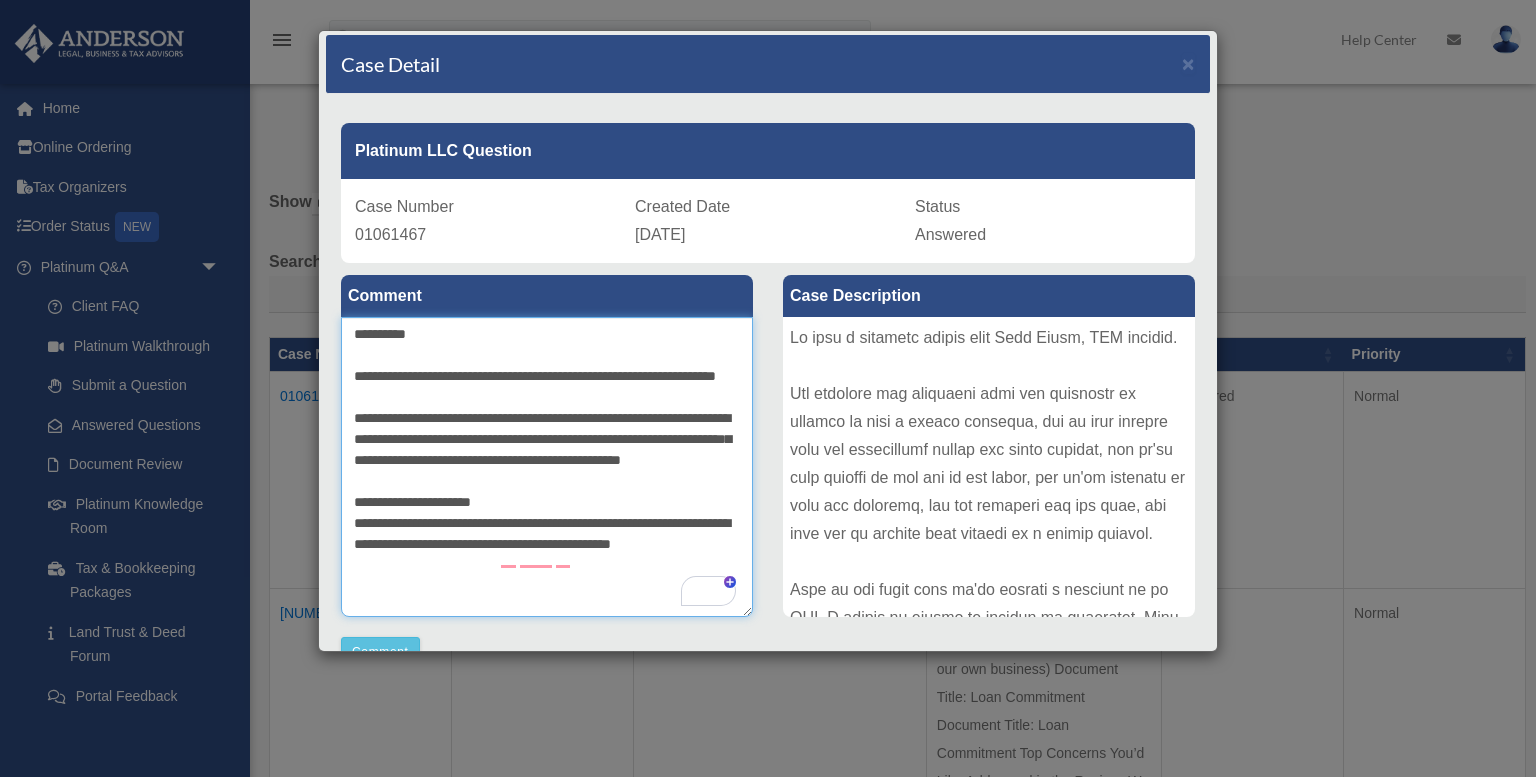 click on "**********" at bounding box center (547, 467) 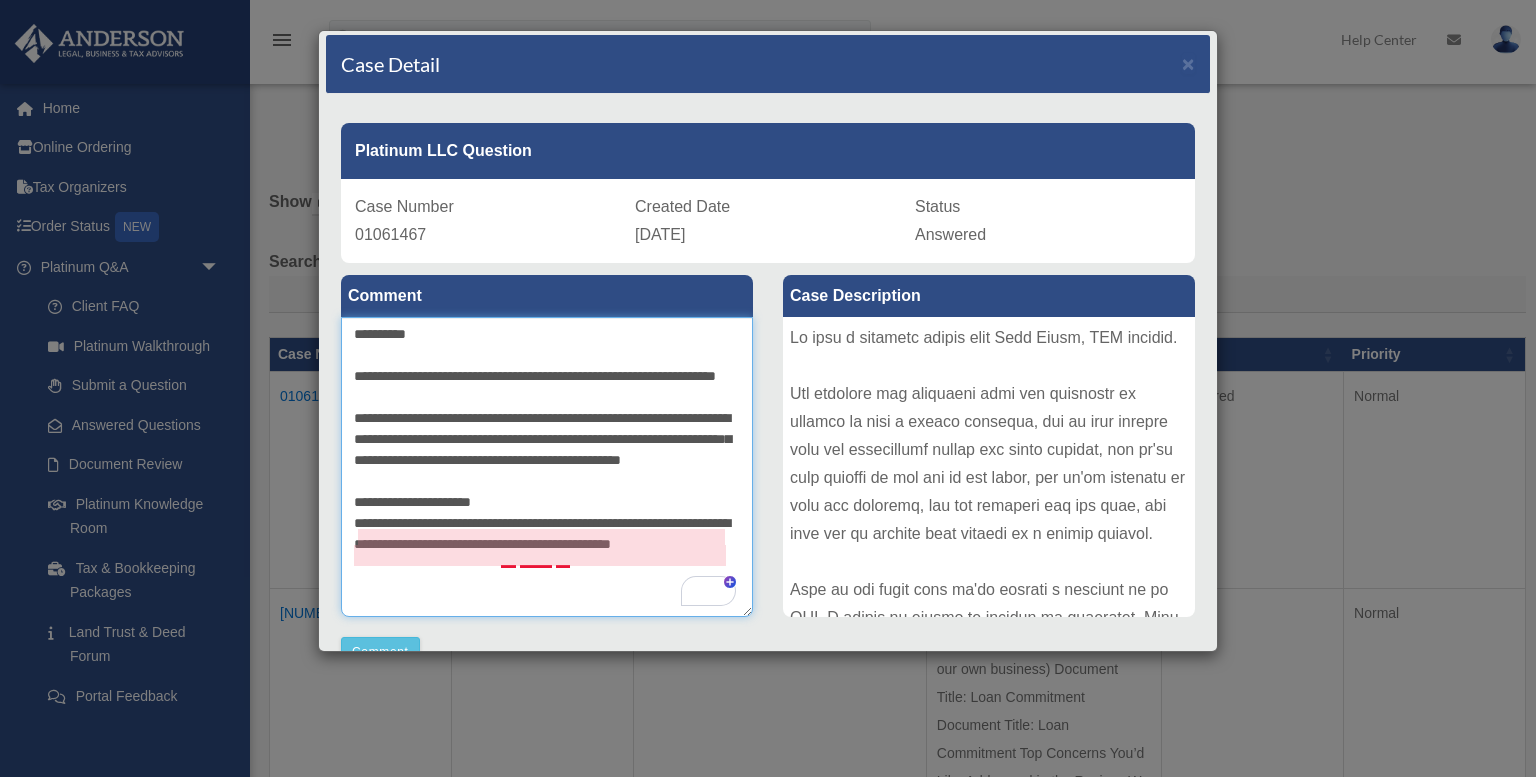 click on "**********" at bounding box center [547, 467] 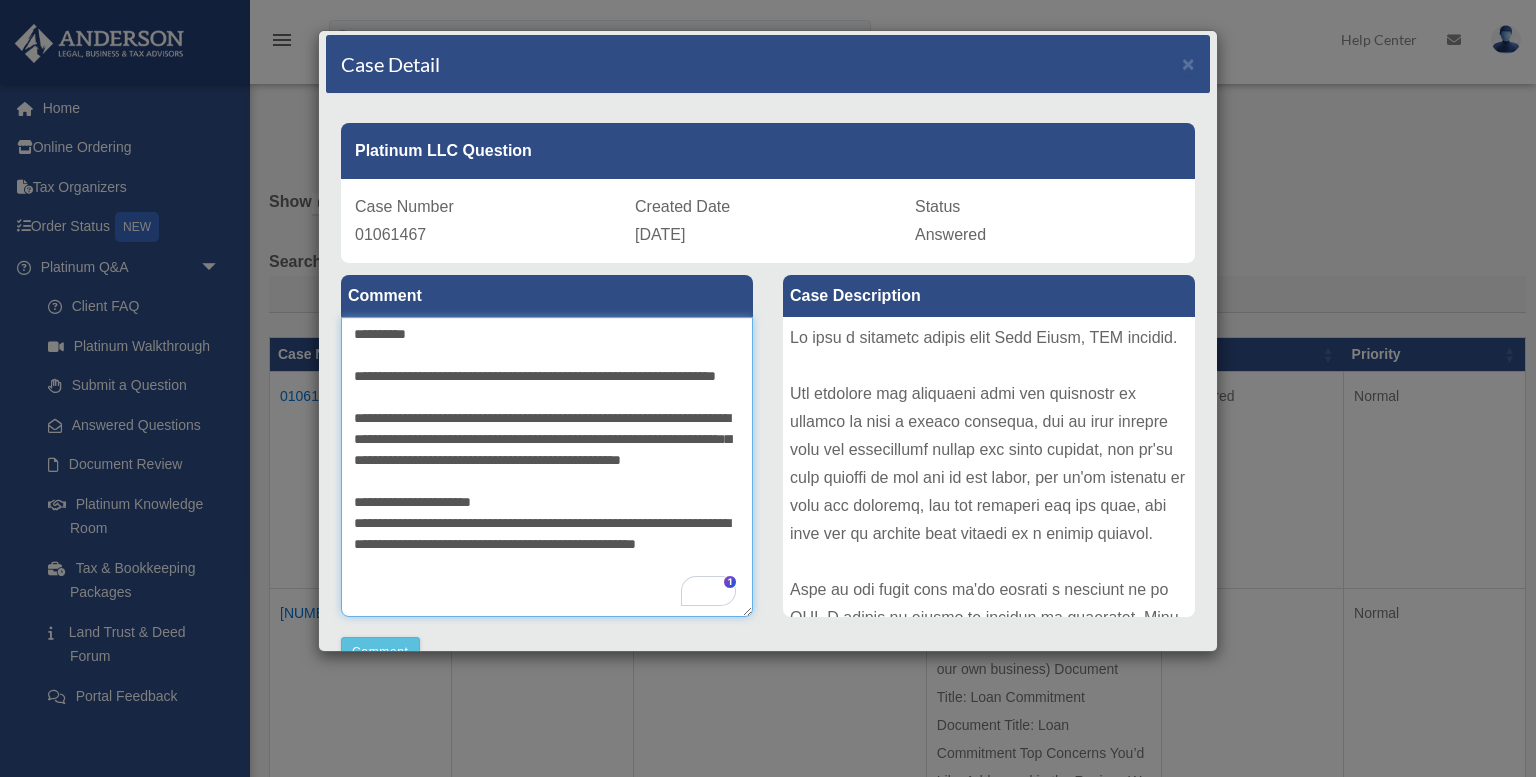 scroll, scrollTop: 48, scrollLeft: 0, axis: vertical 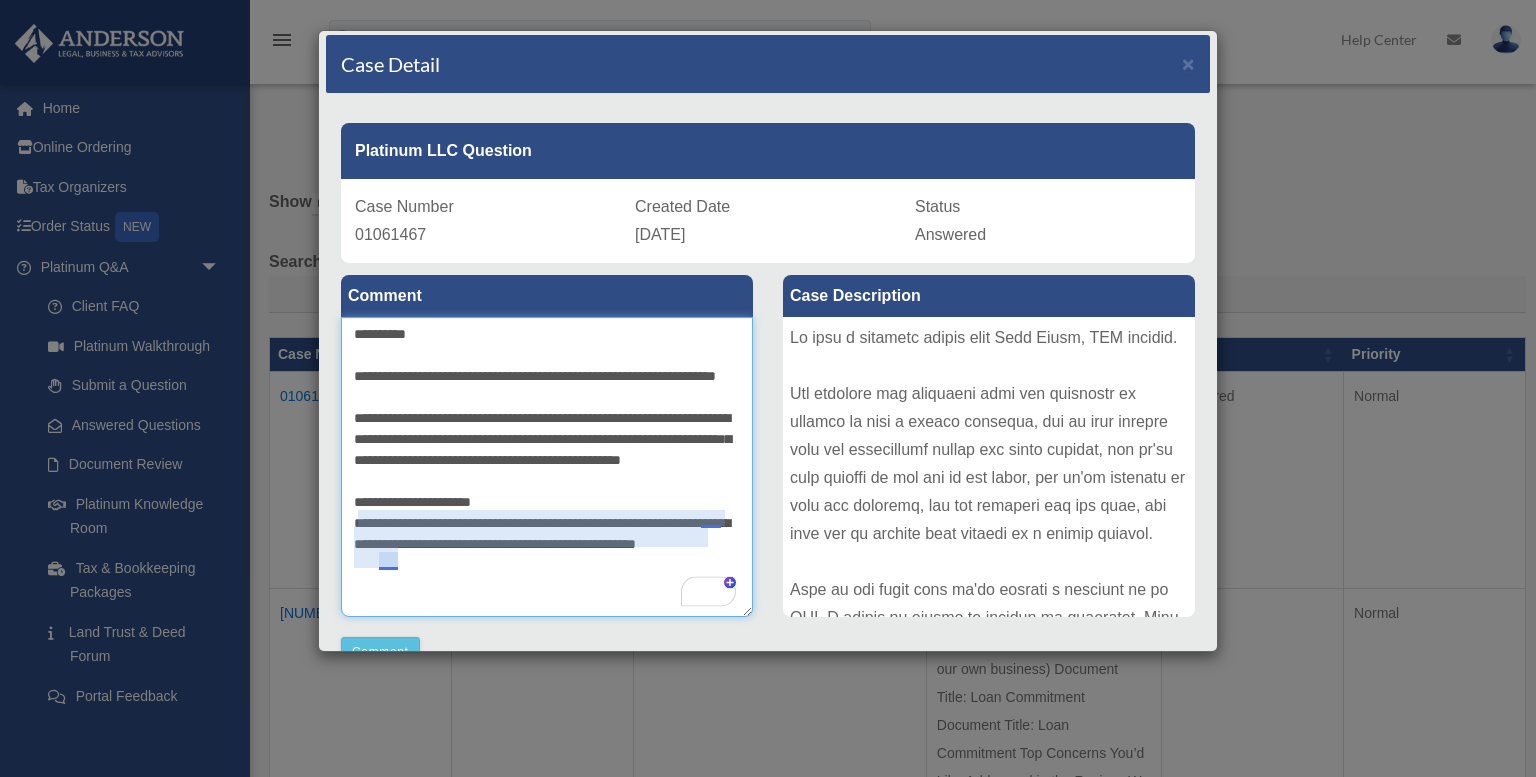 click on "**********" at bounding box center [547, 467] 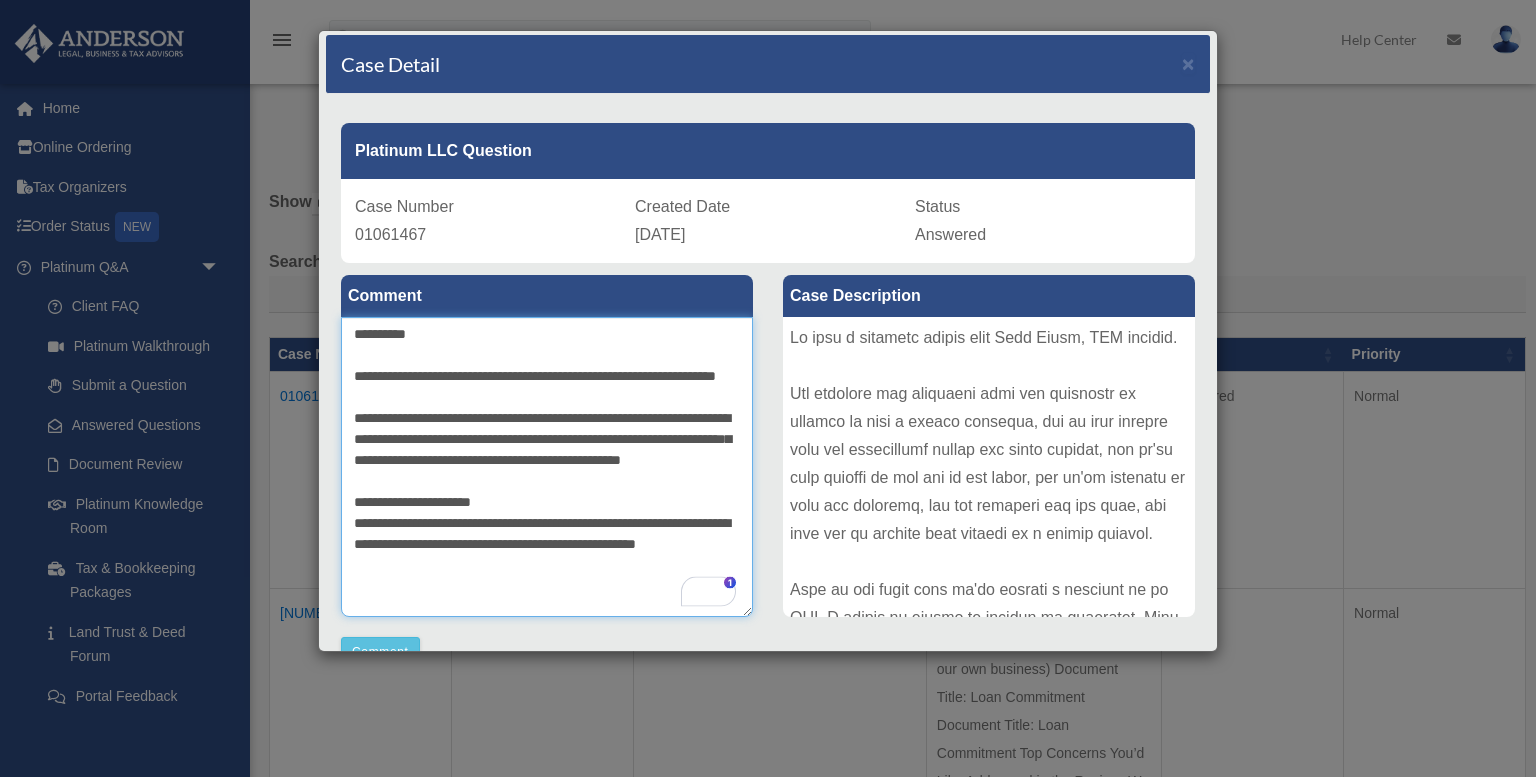 click on "**********" at bounding box center (547, 467) 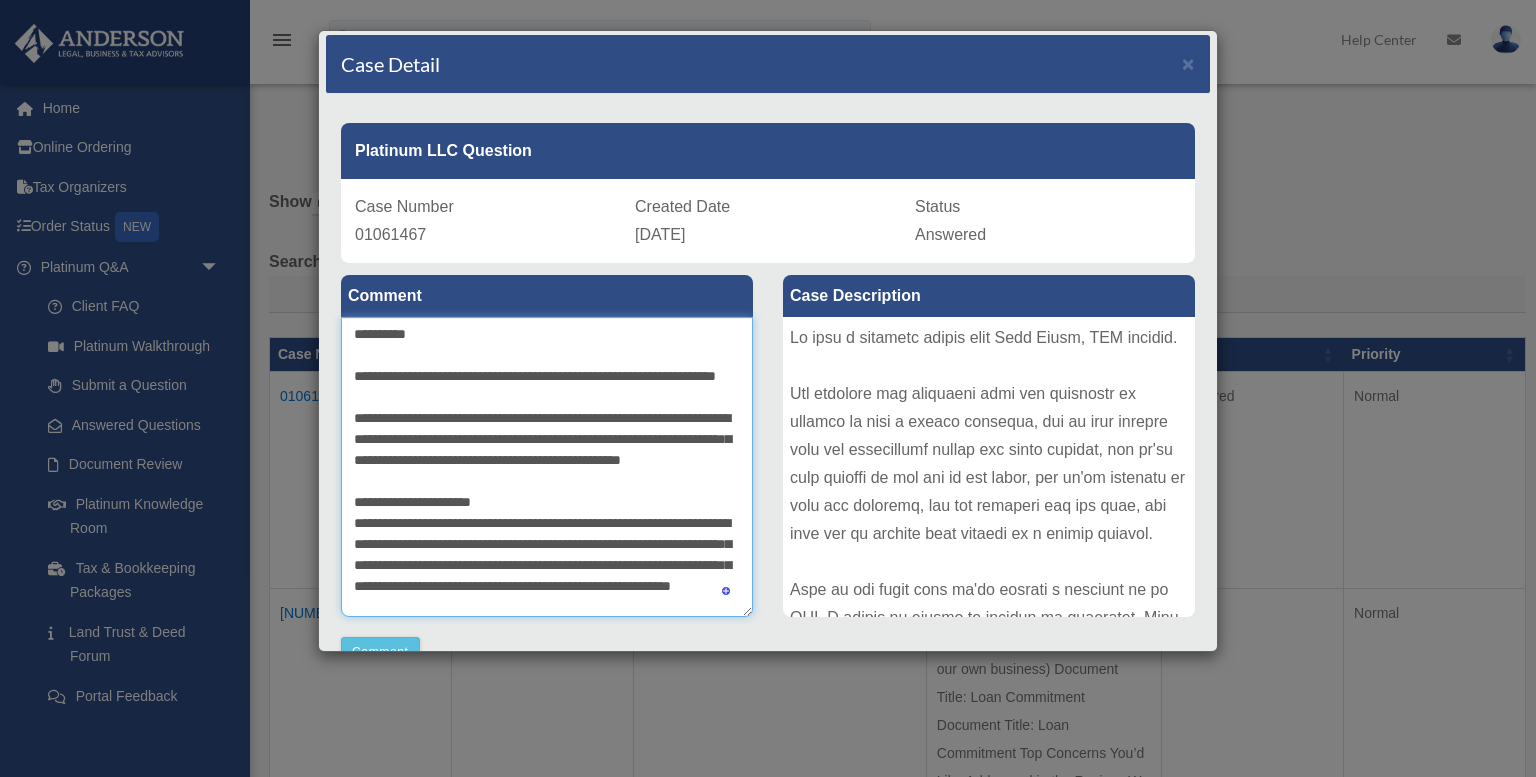 scroll, scrollTop: 62, scrollLeft: 0, axis: vertical 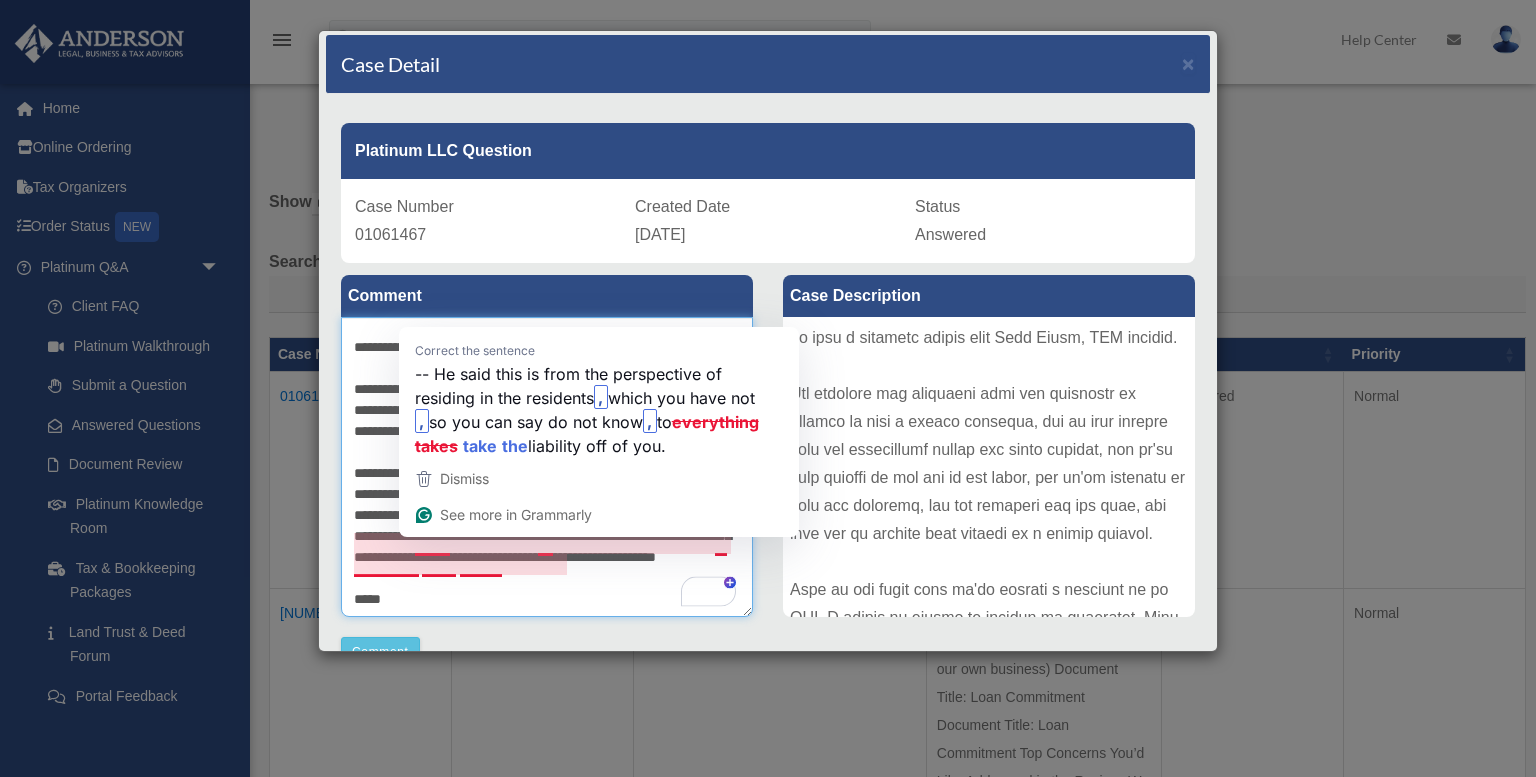 click on "**********" at bounding box center [547, 467] 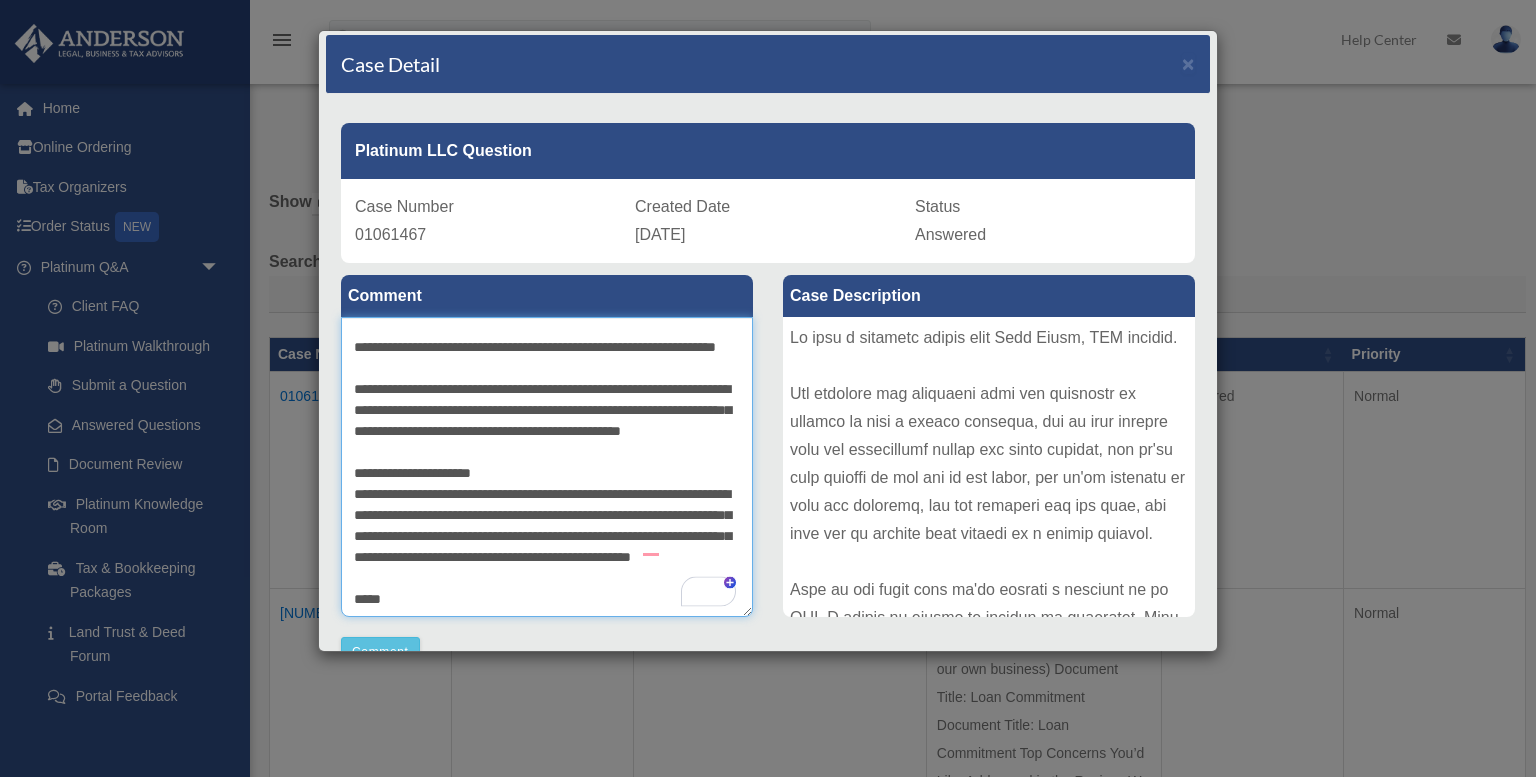 click on "**********" at bounding box center (547, 467) 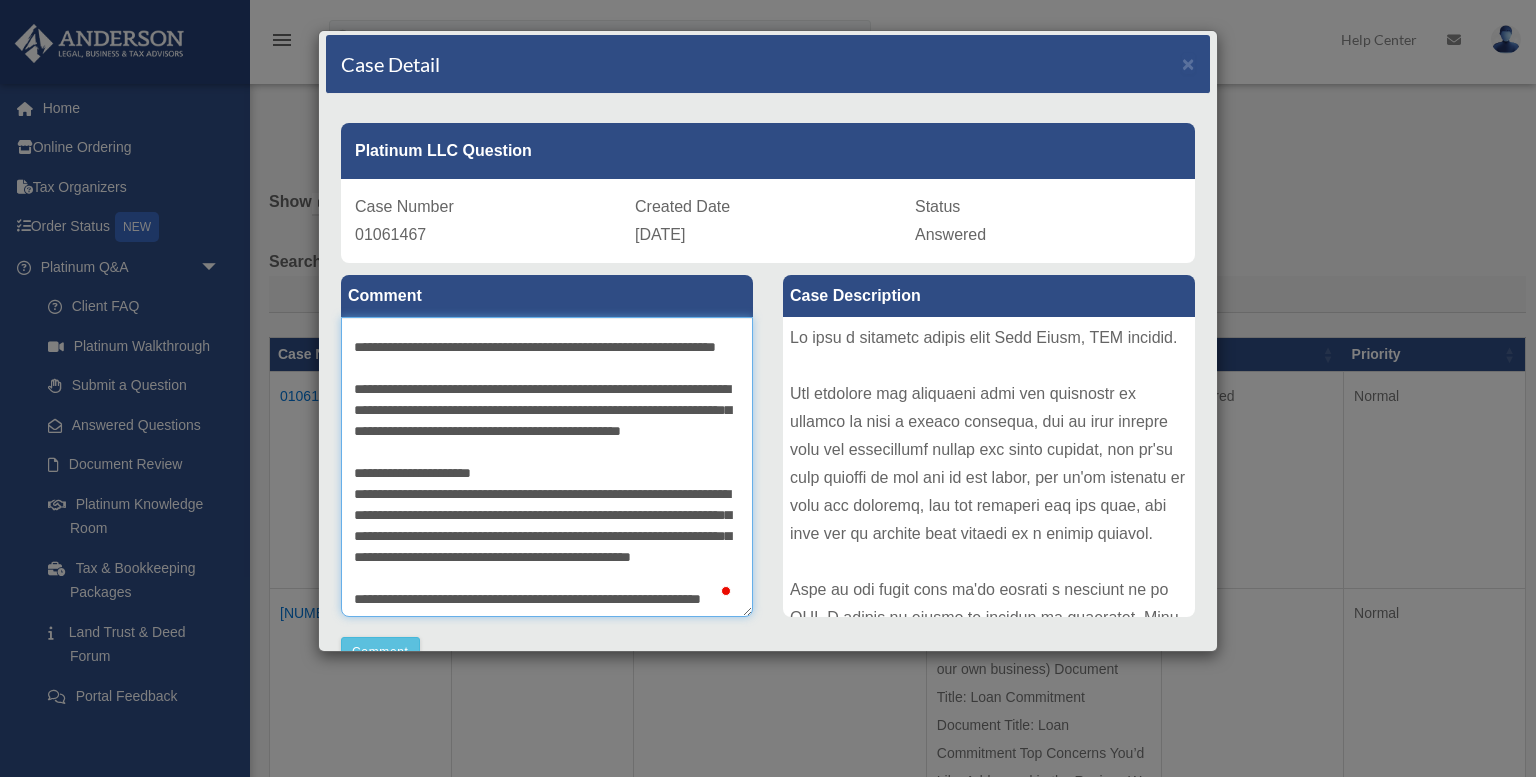 scroll, scrollTop: 104, scrollLeft: 0, axis: vertical 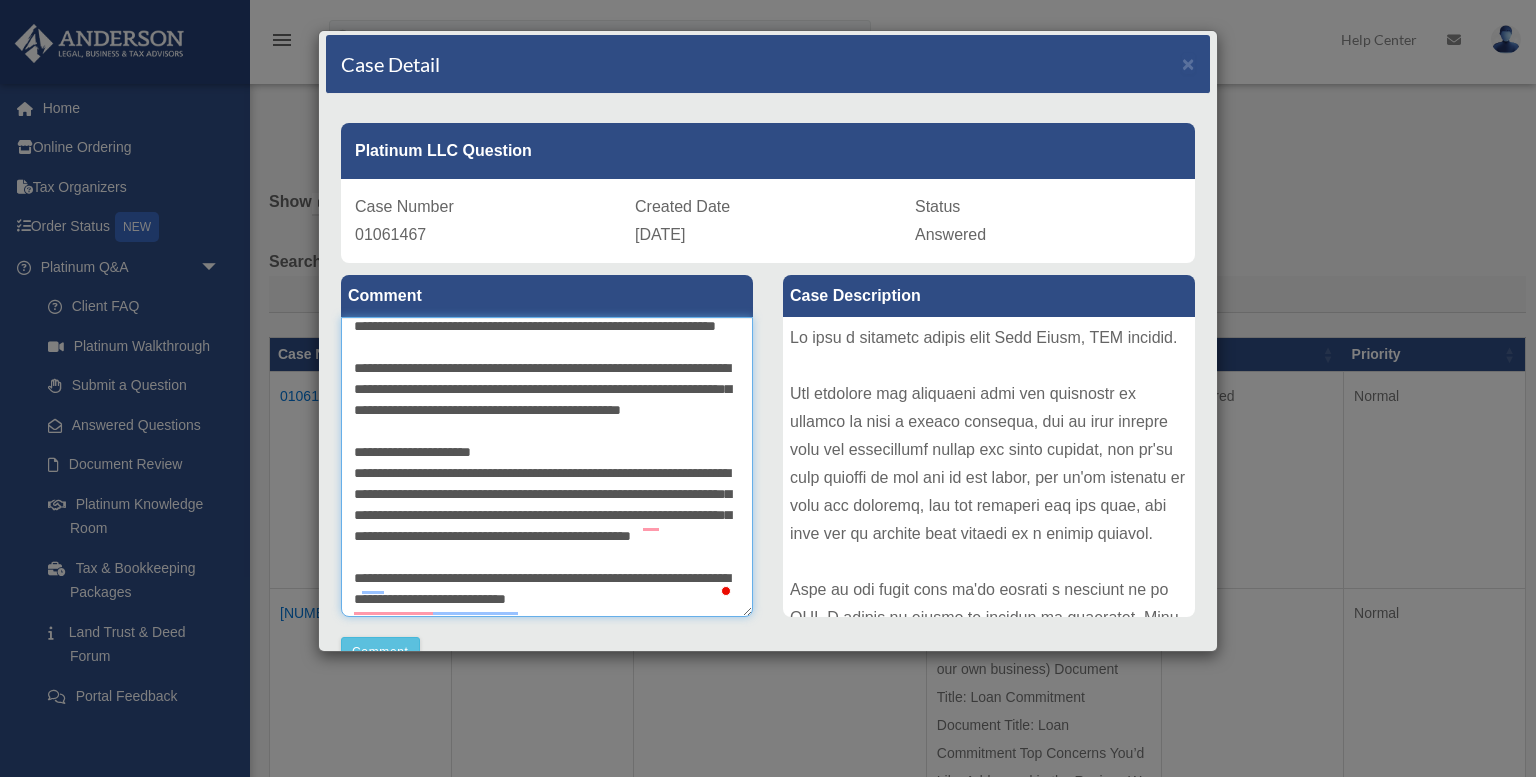 click on "**********" at bounding box center (547, 467) 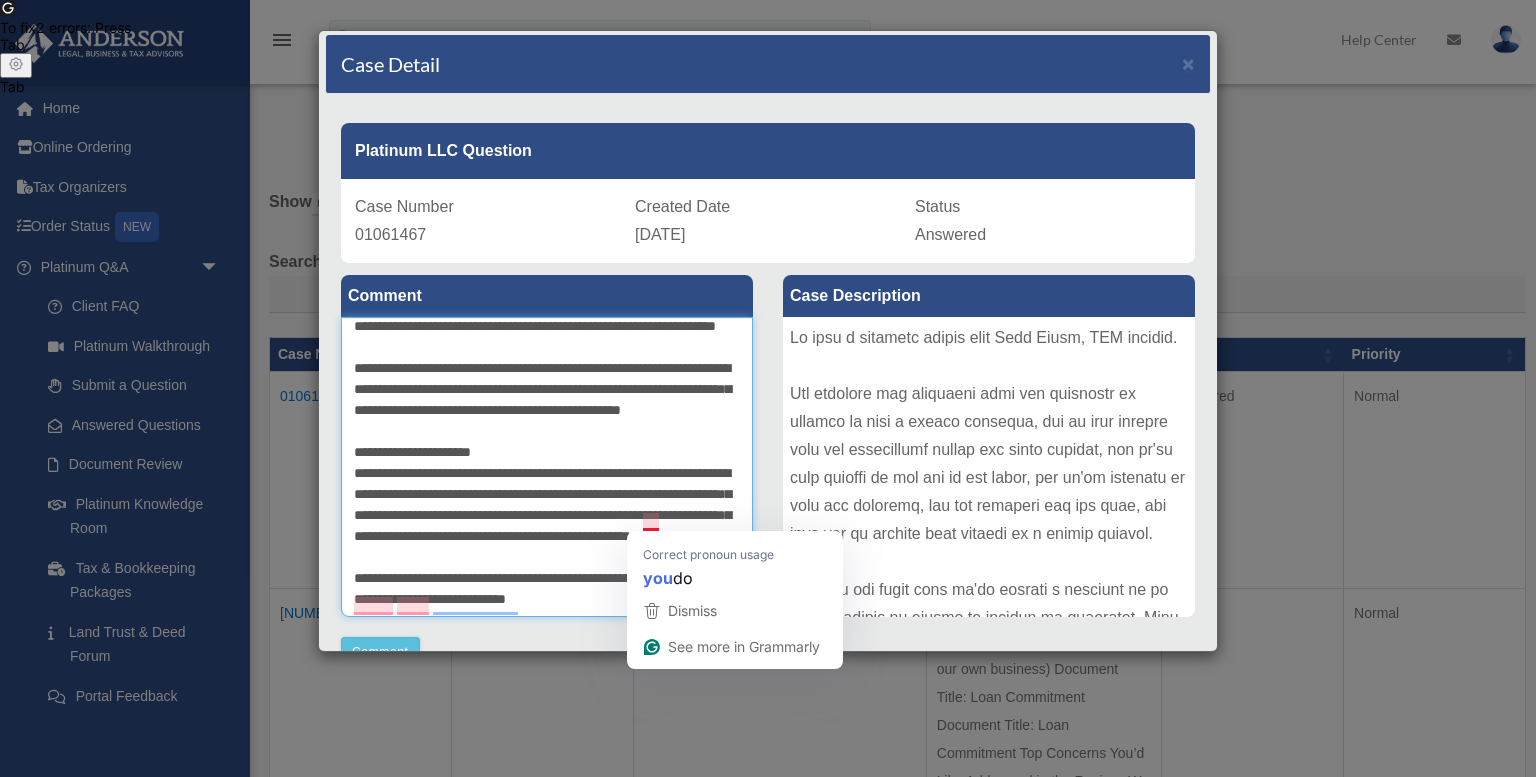 click on "Dismiss" at bounding box center (735, 611) 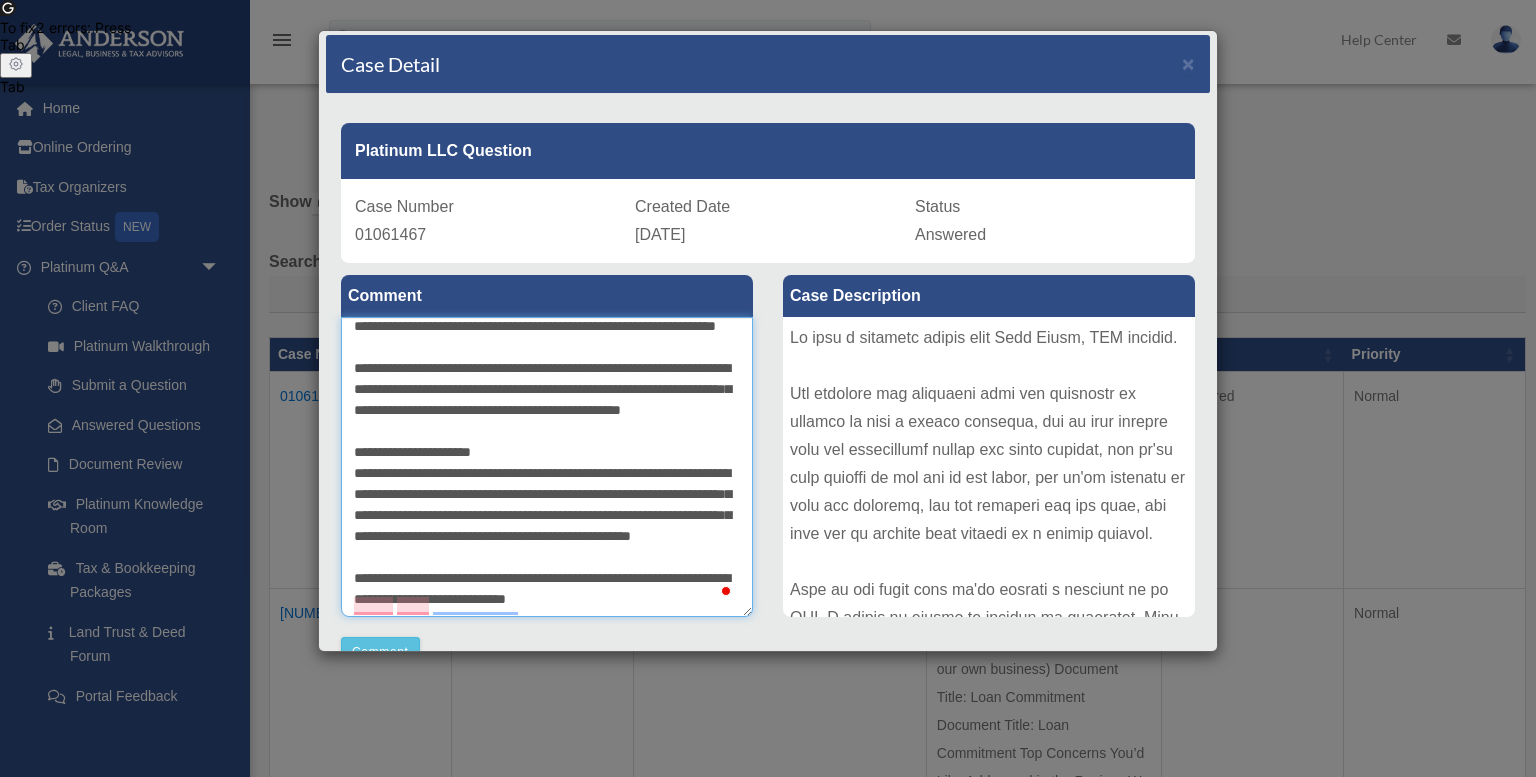 click on "**********" at bounding box center [547, 467] 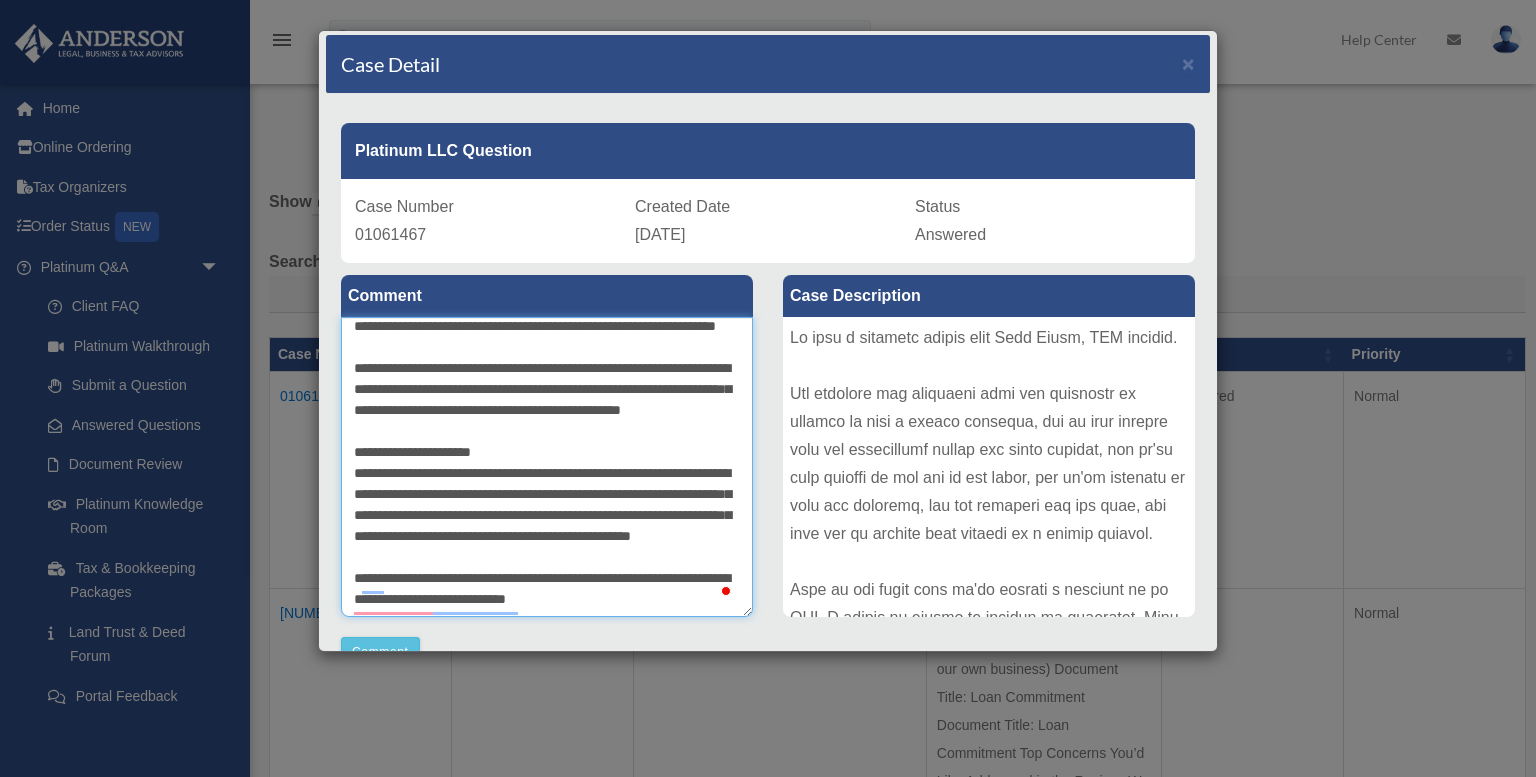 click on "**********" at bounding box center (547, 467) 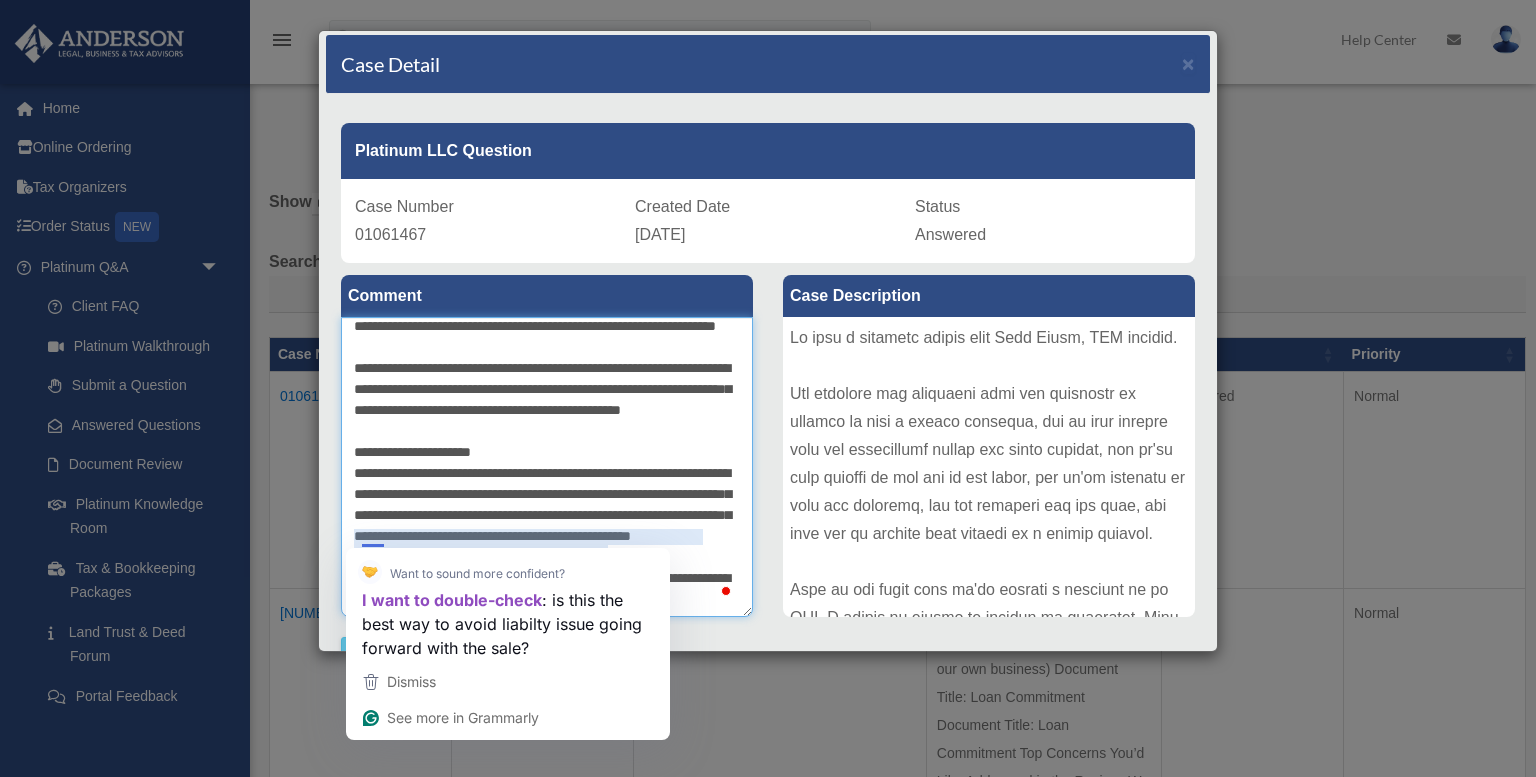 click on "**********" at bounding box center [547, 467] 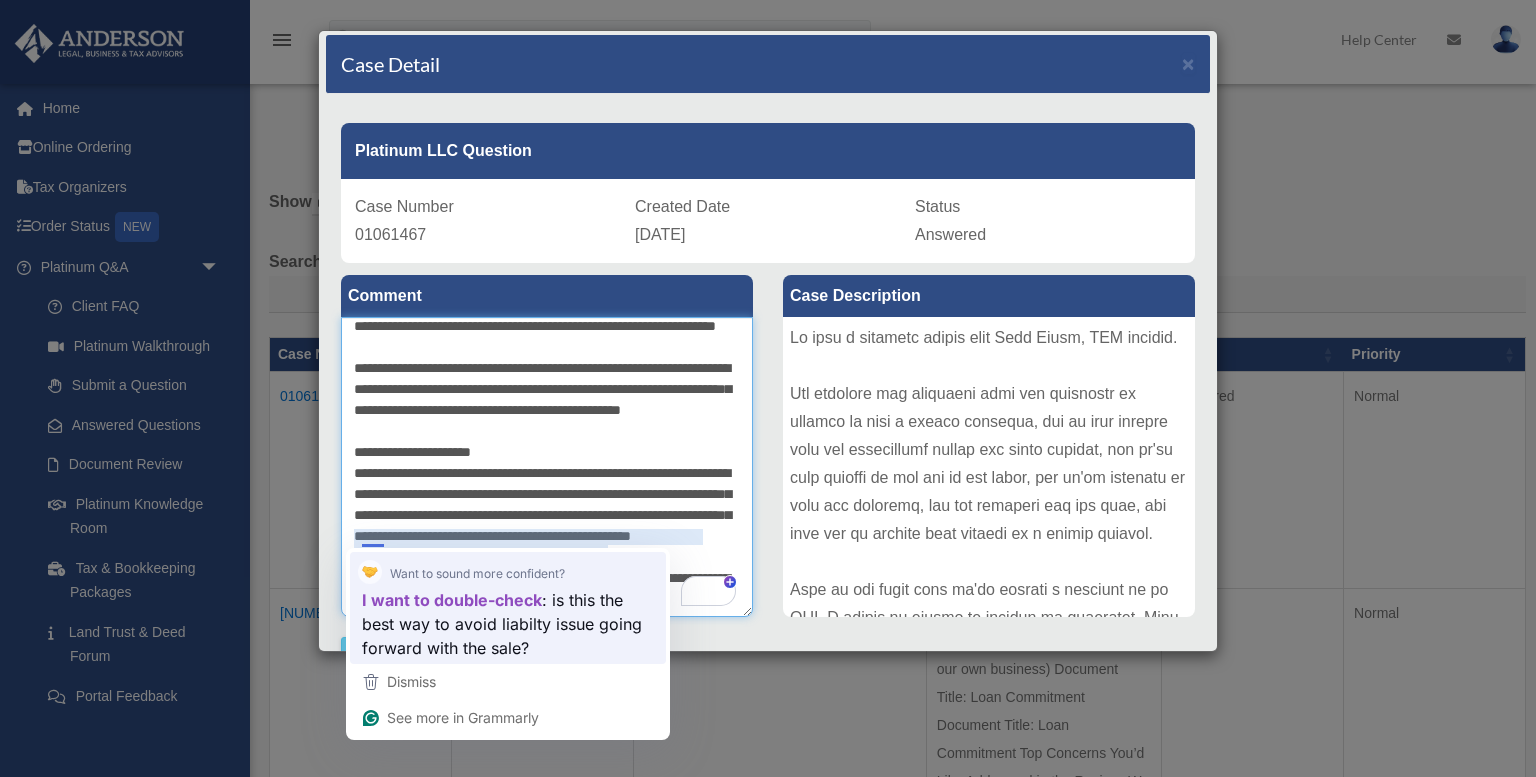 type on "**********" 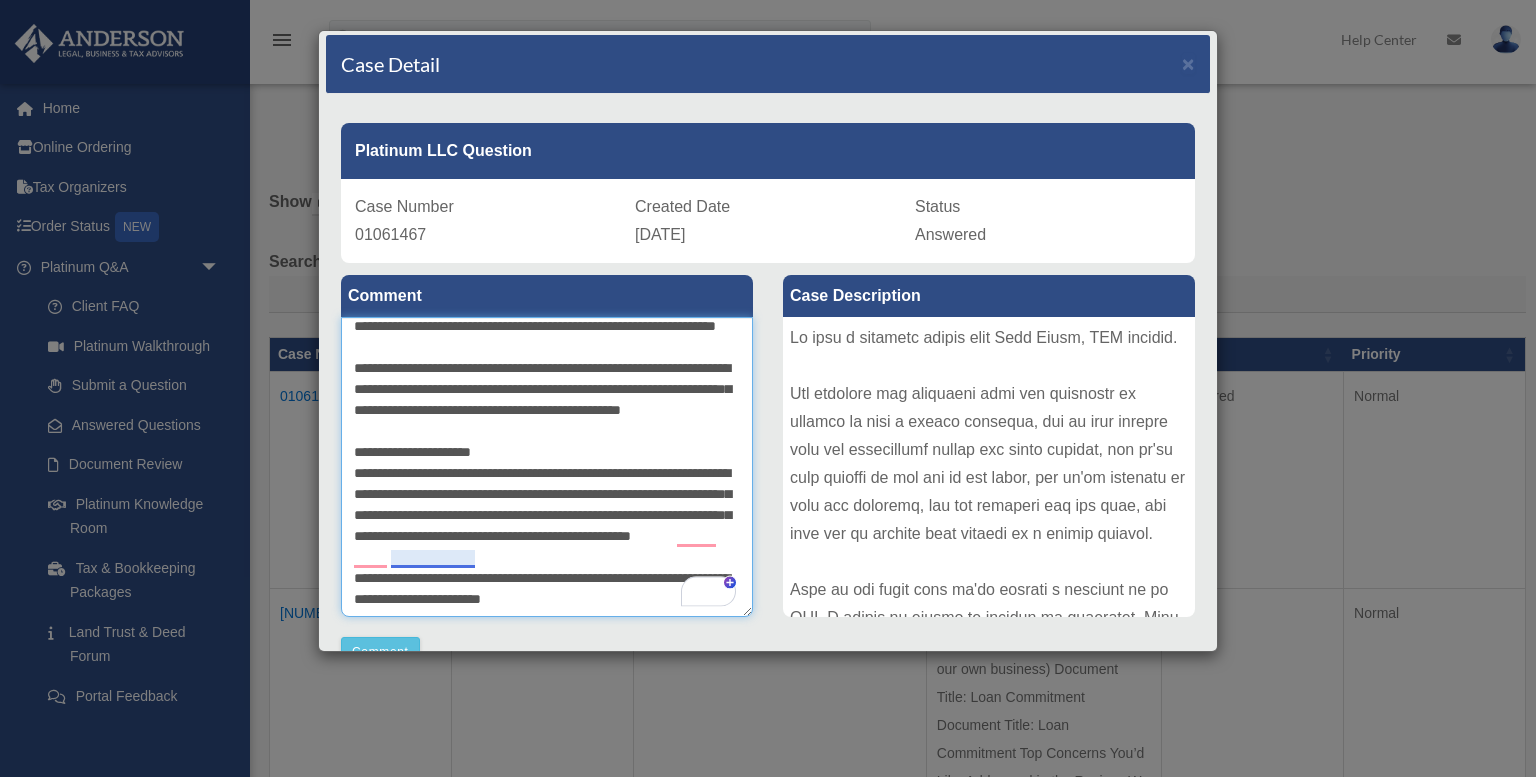 click on "**********" at bounding box center (547, 467) 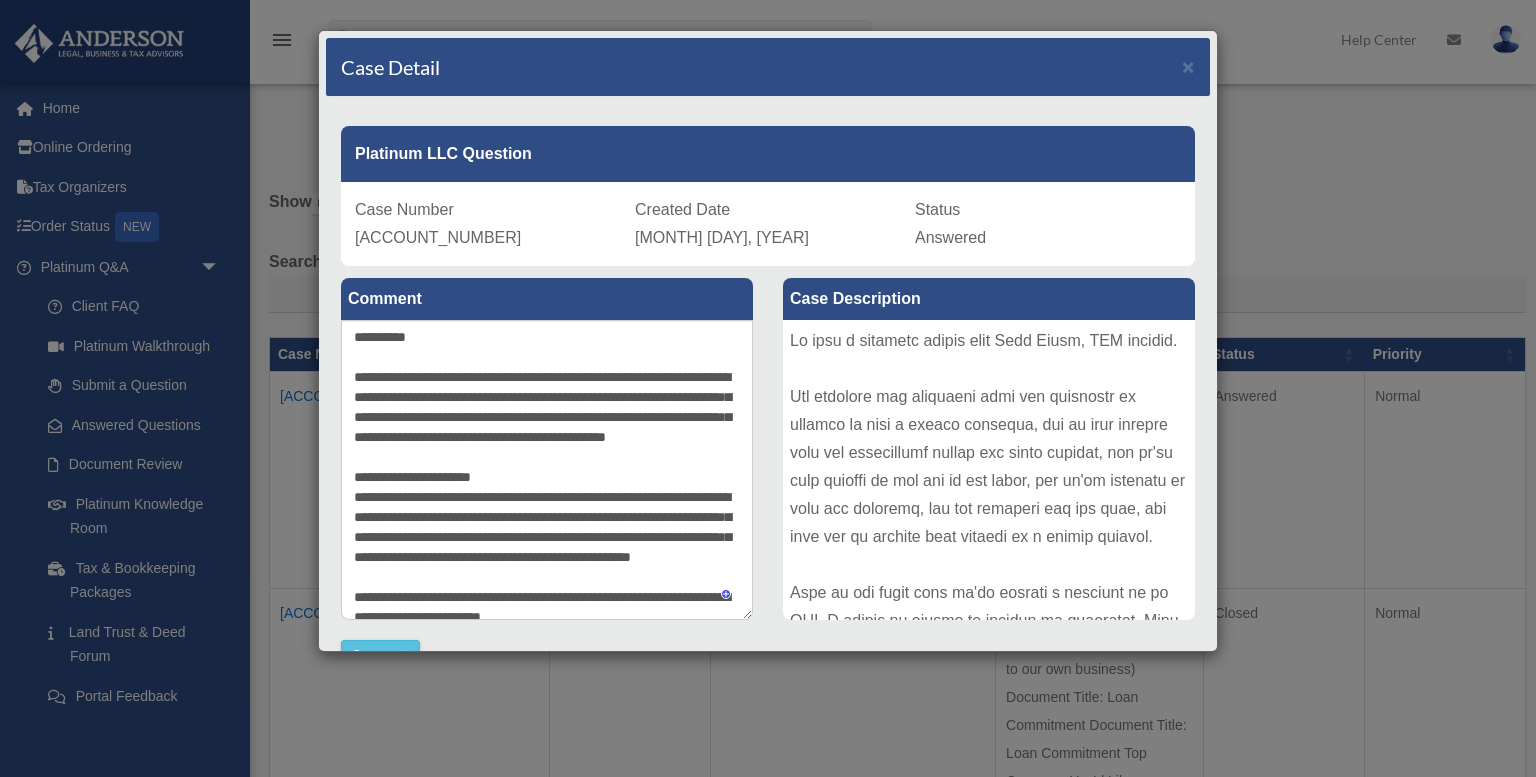 scroll, scrollTop: 0, scrollLeft: 0, axis: both 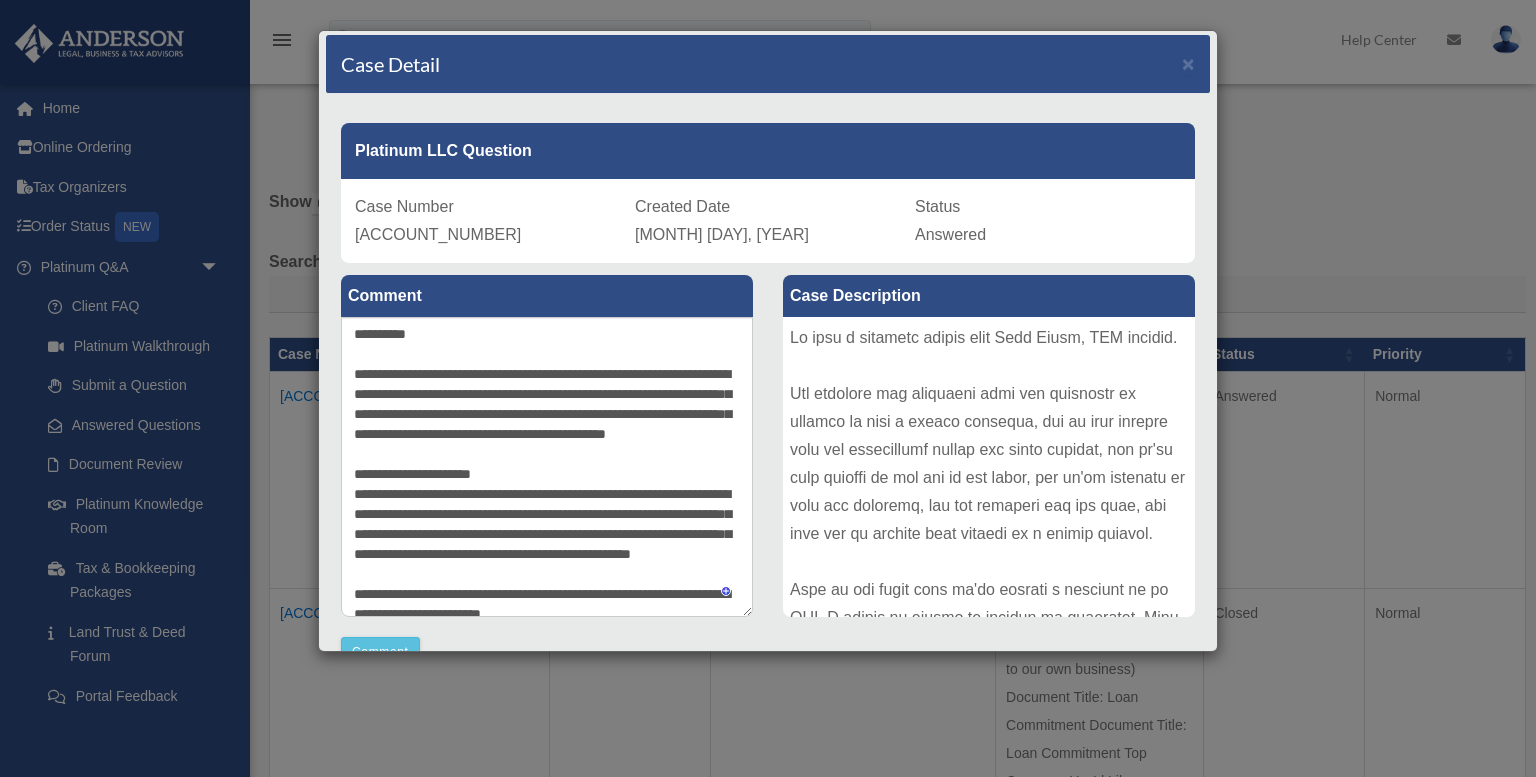 click on "**********" at bounding box center [547, 467] 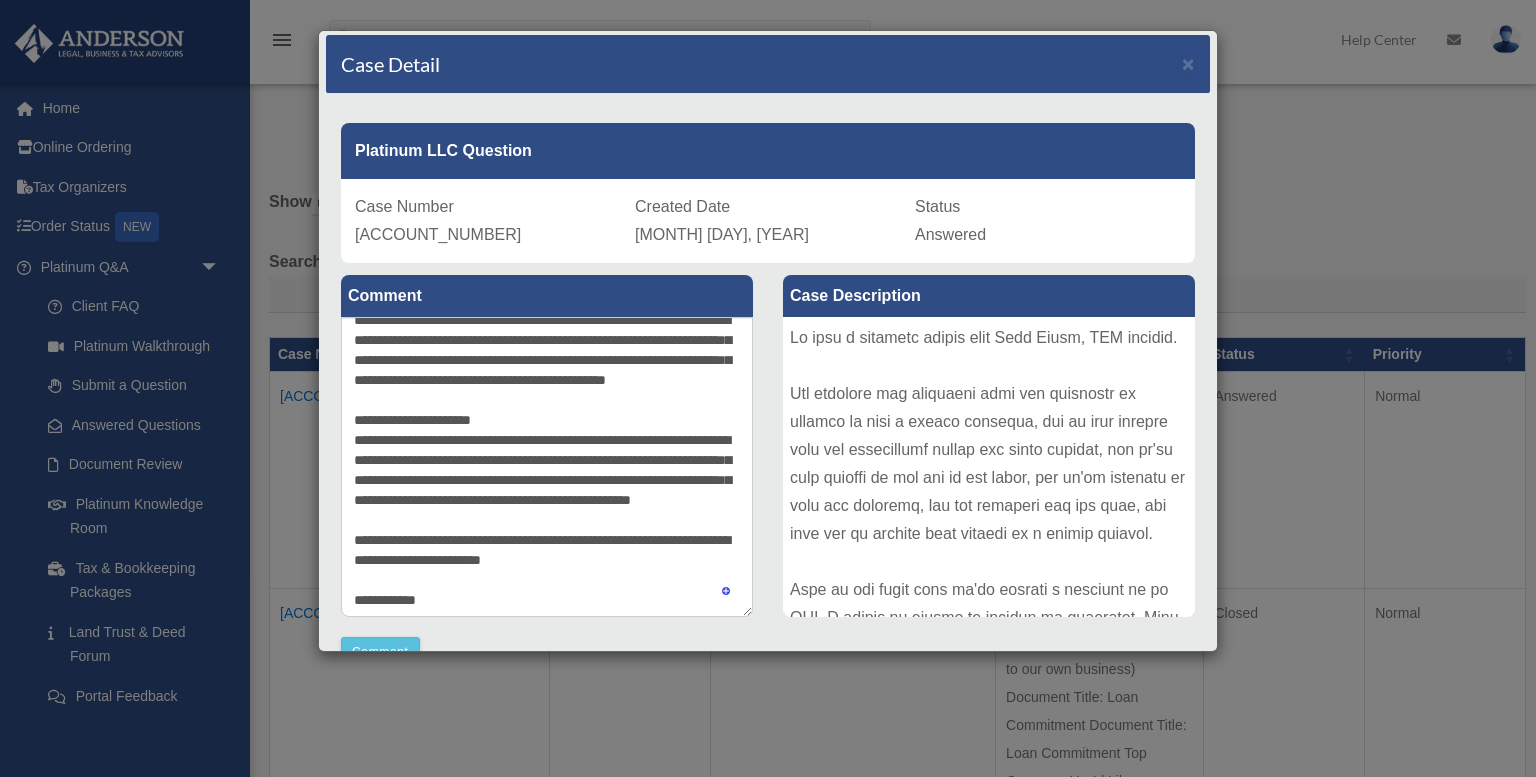scroll, scrollTop: 66, scrollLeft: 0, axis: vertical 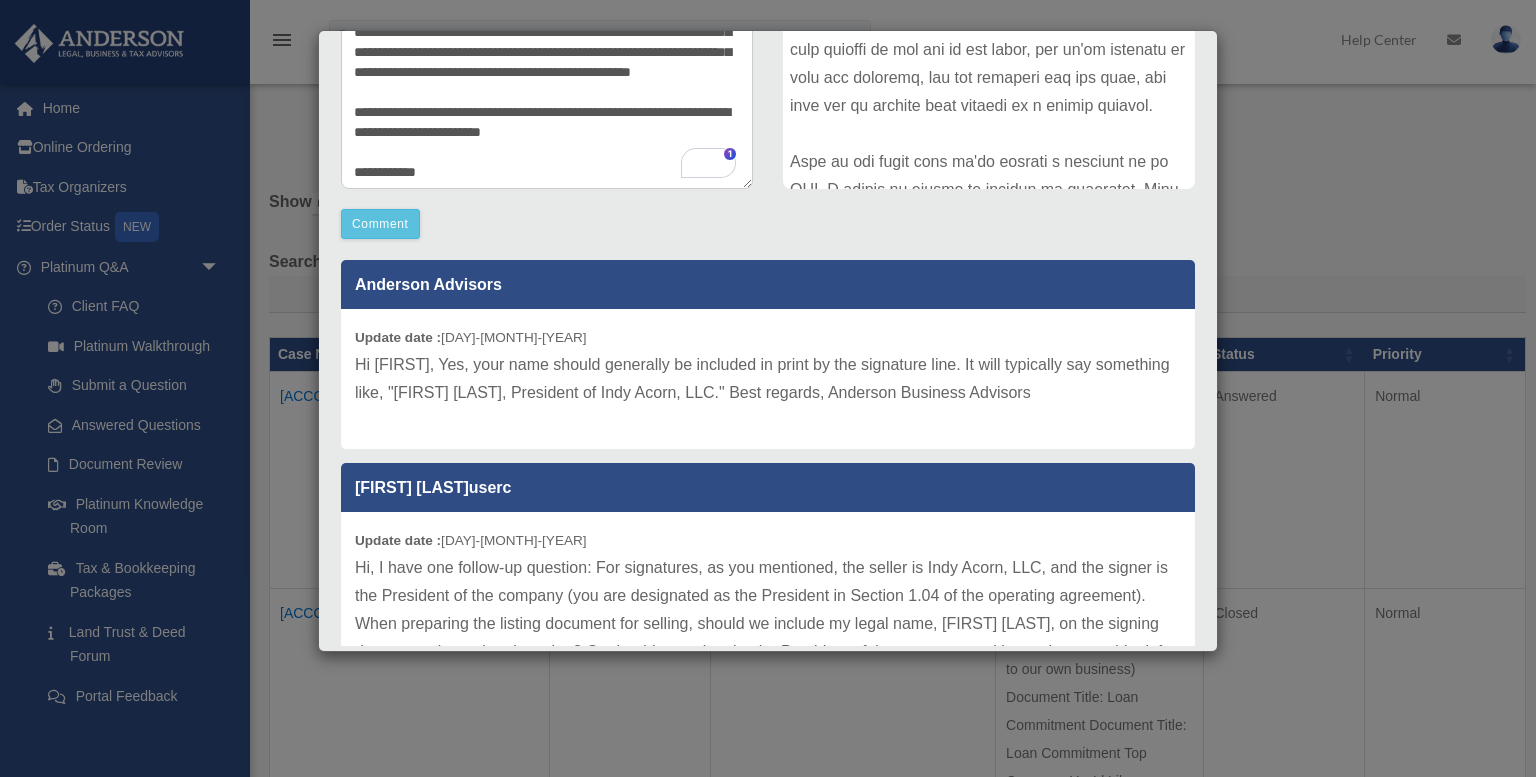 drag, startPoint x: 444, startPoint y: 130, endPoint x: 396, endPoint y: 127, distance: 48.09366 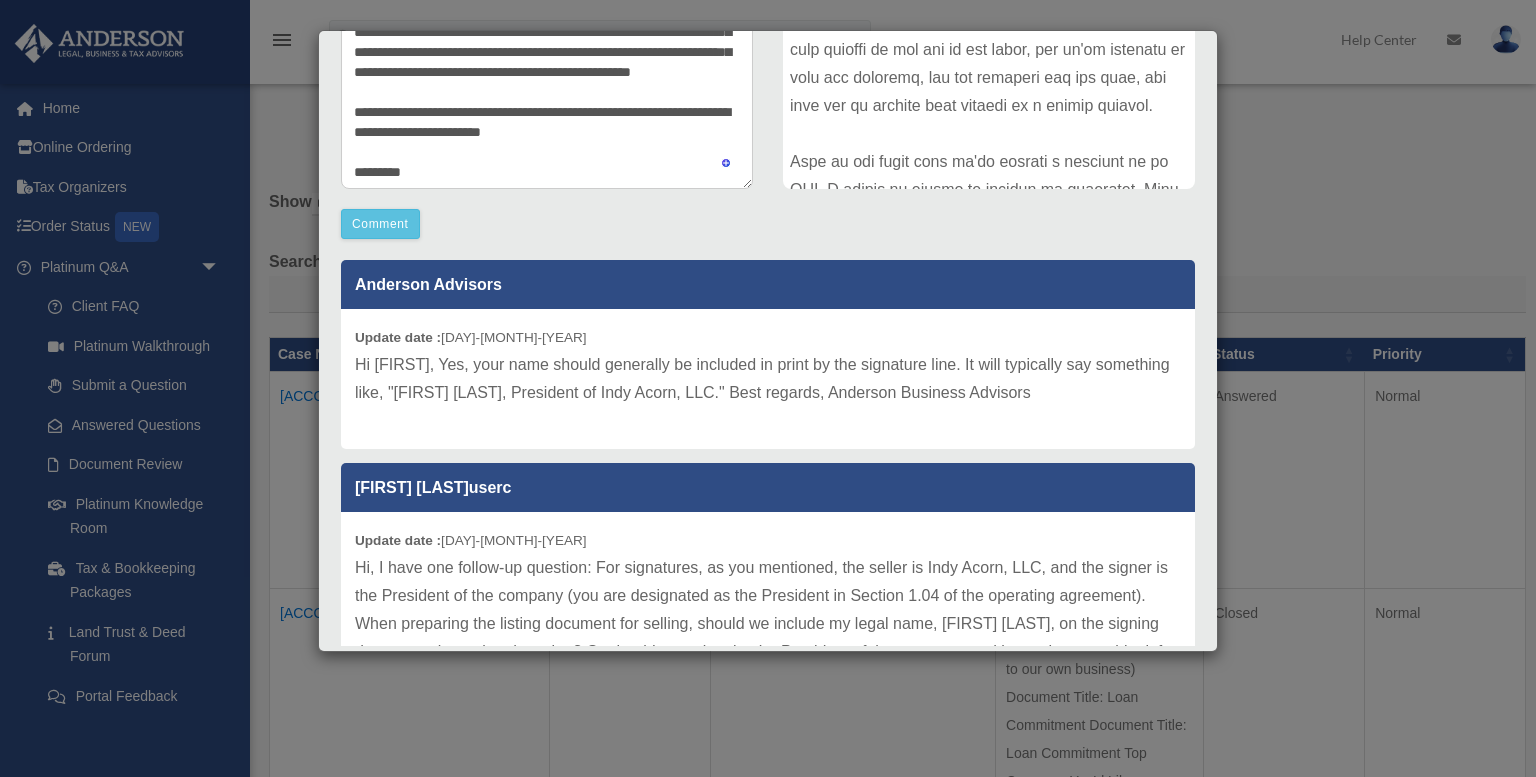 click on "**********" at bounding box center (547, 39) 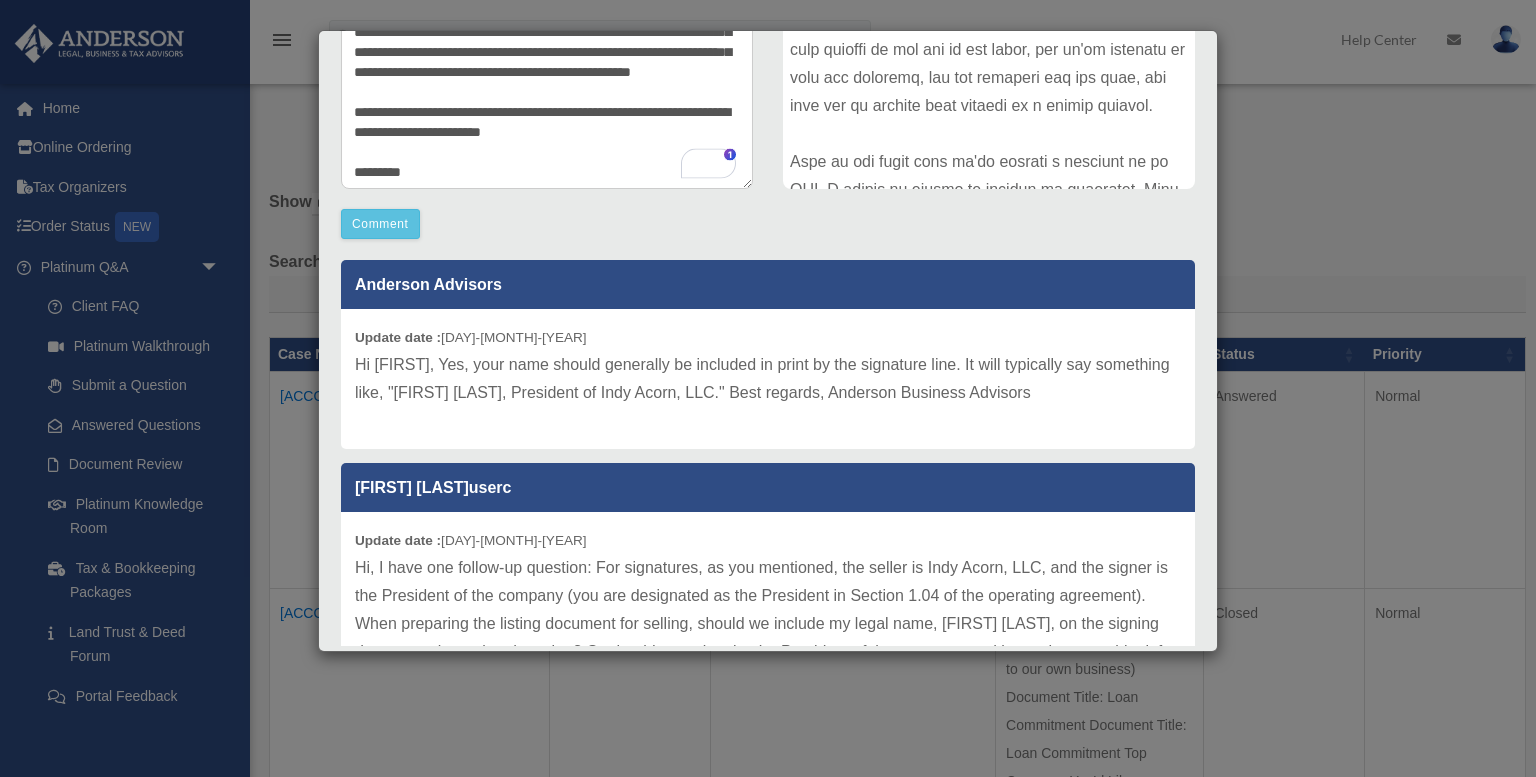 scroll, scrollTop: 0, scrollLeft: 0, axis: both 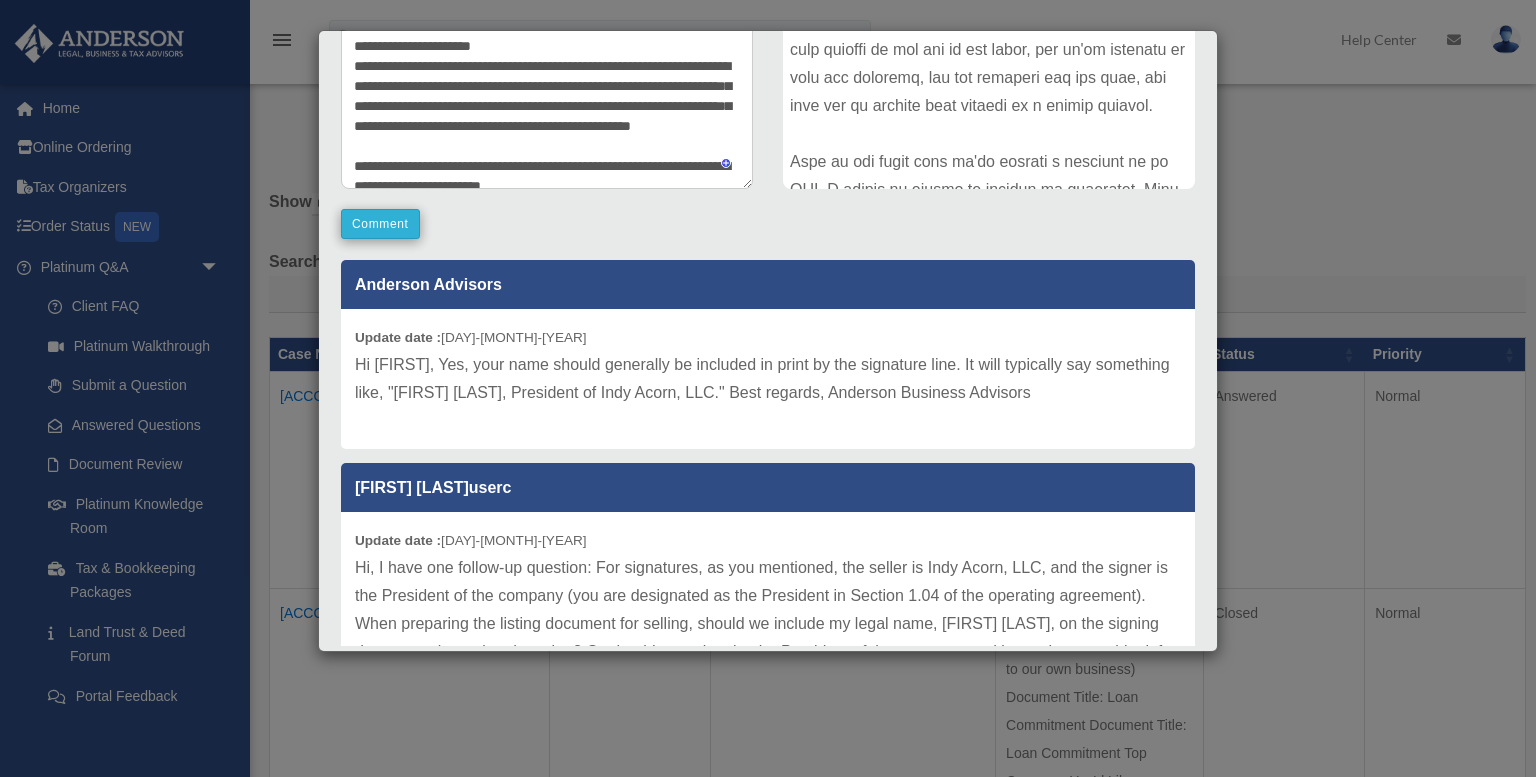 type on "**********" 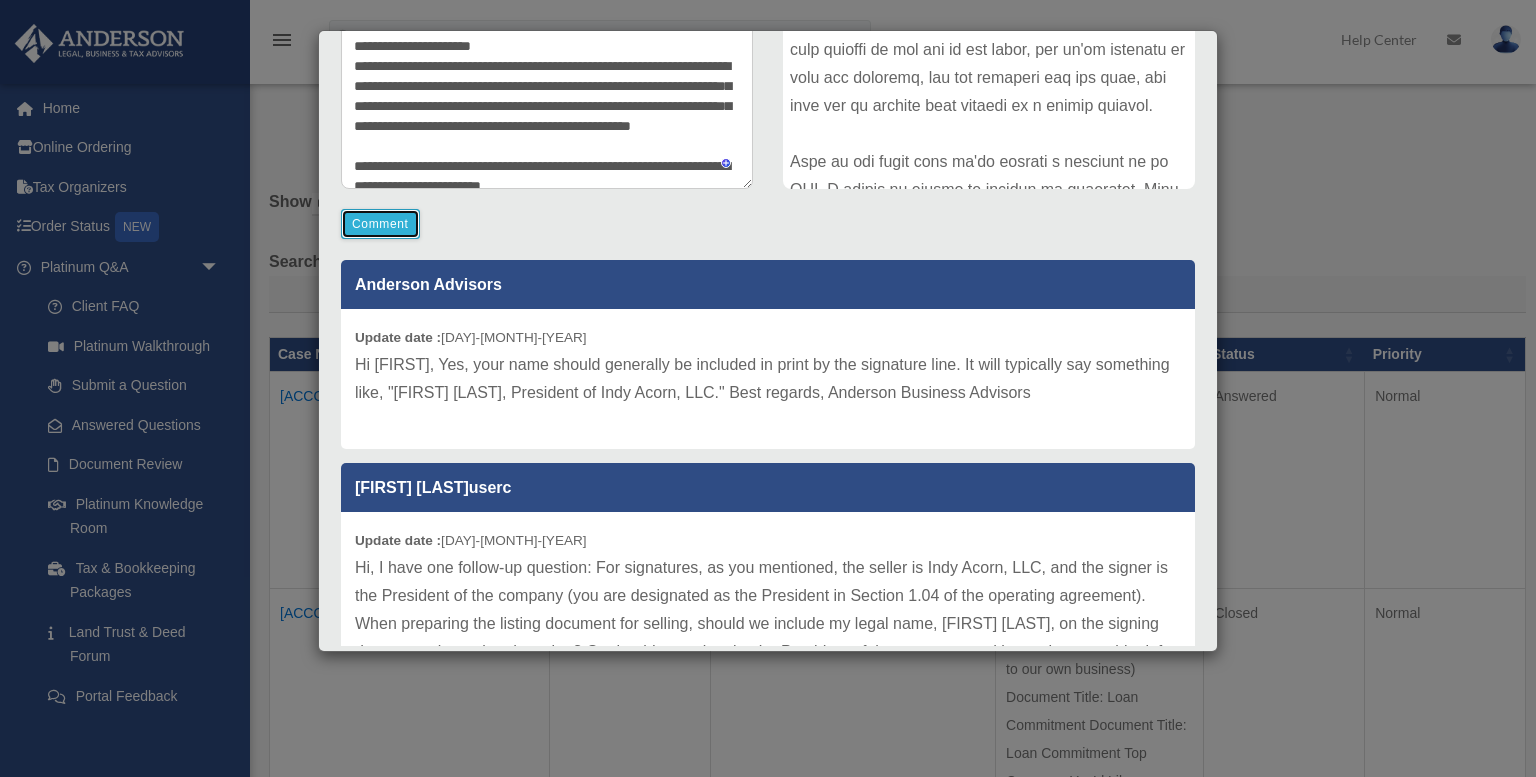 scroll, scrollTop: 427, scrollLeft: 0, axis: vertical 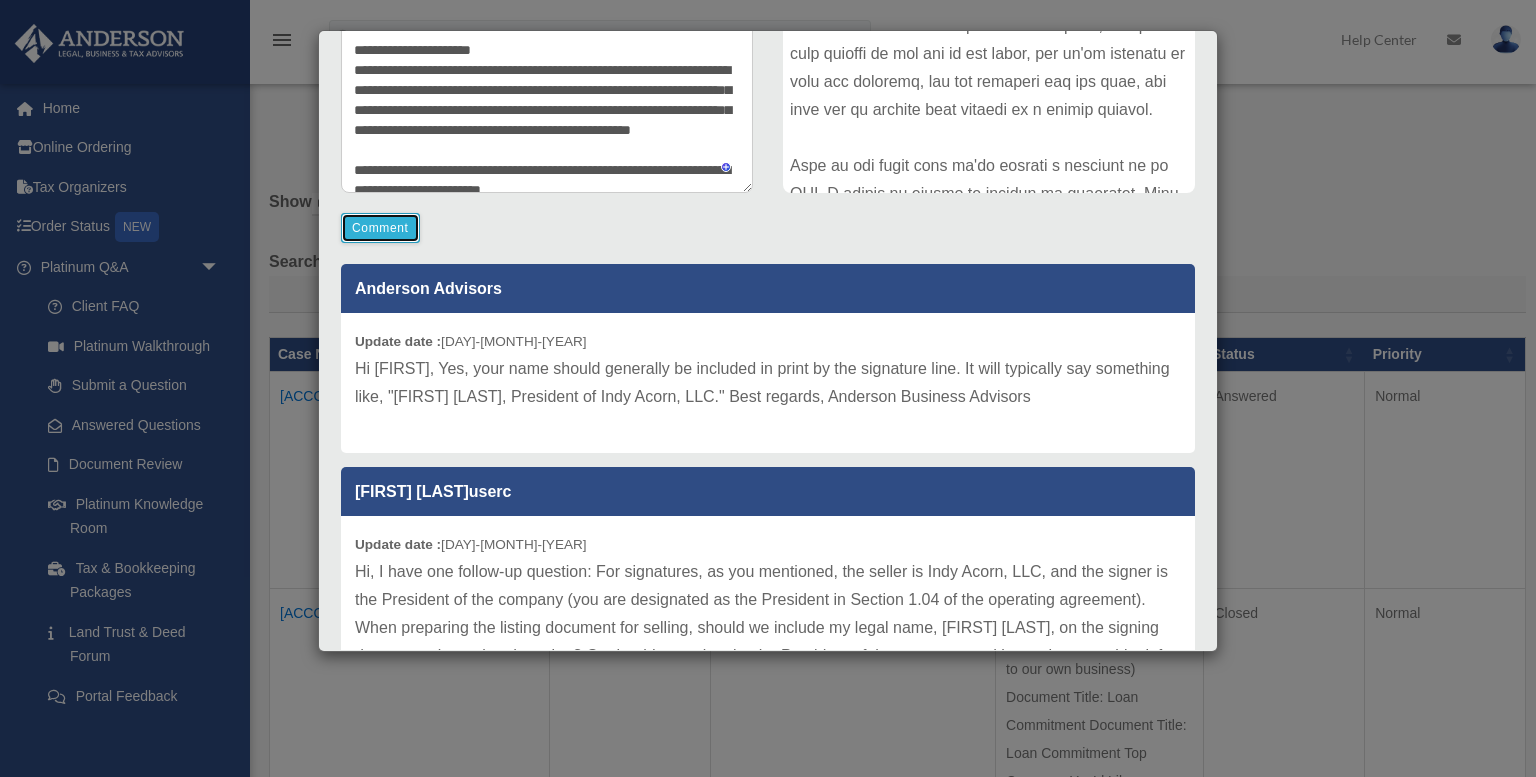 click on "Comment" at bounding box center (380, 228) 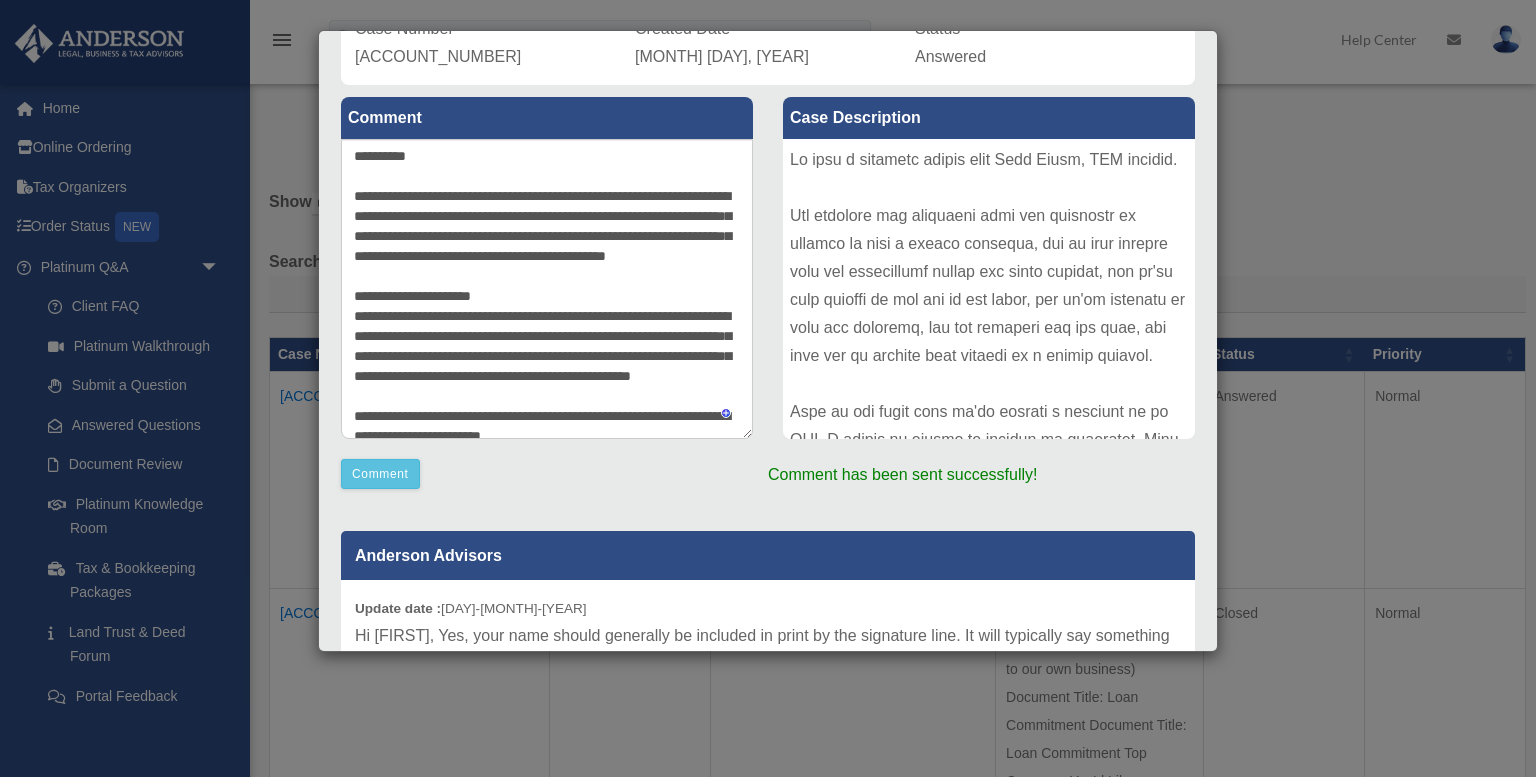 scroll, scrollTop: 0, scrollLeft: 0, axis: both 